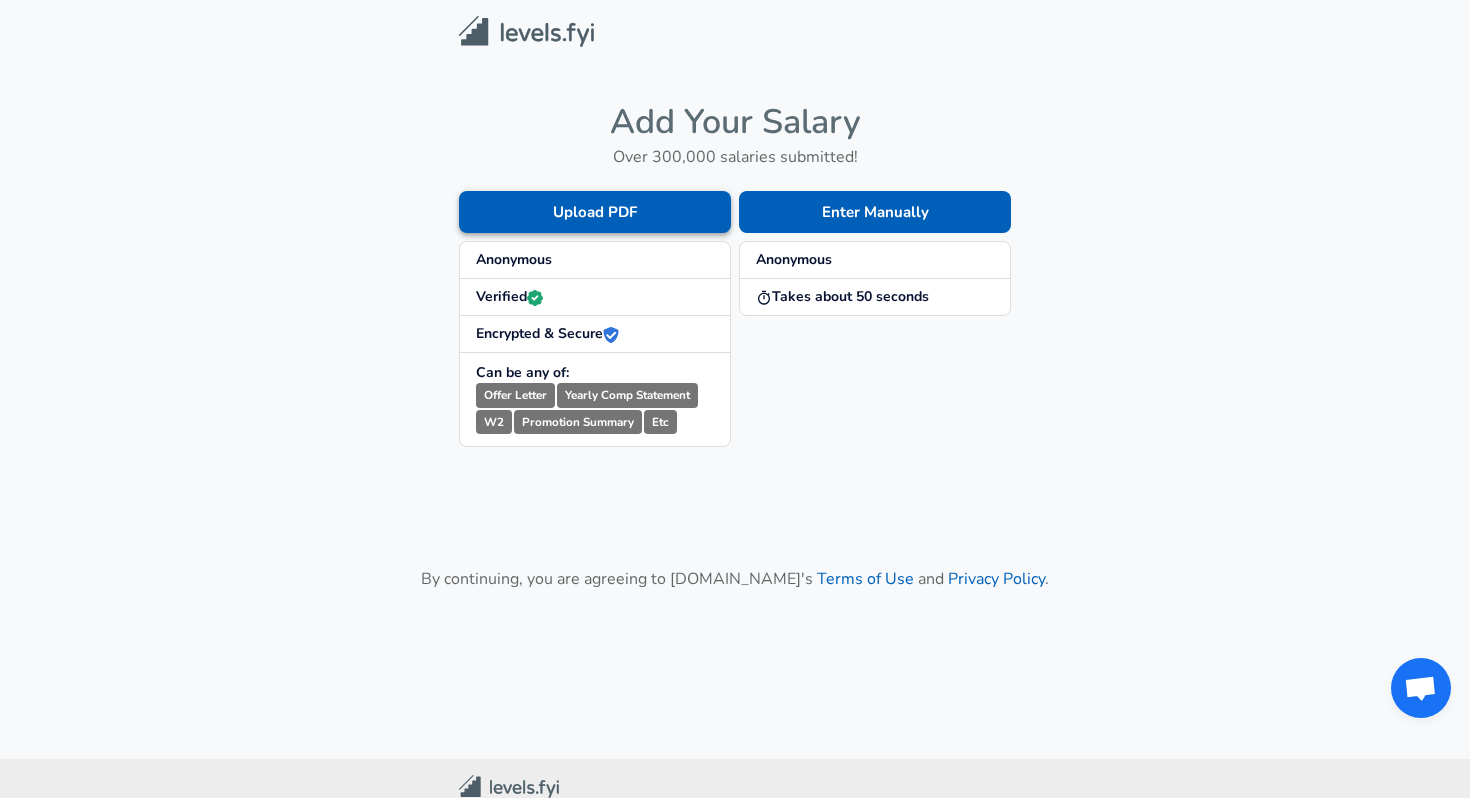 scroll, scrollTop: 0, scrollLeft: 0, axis: both 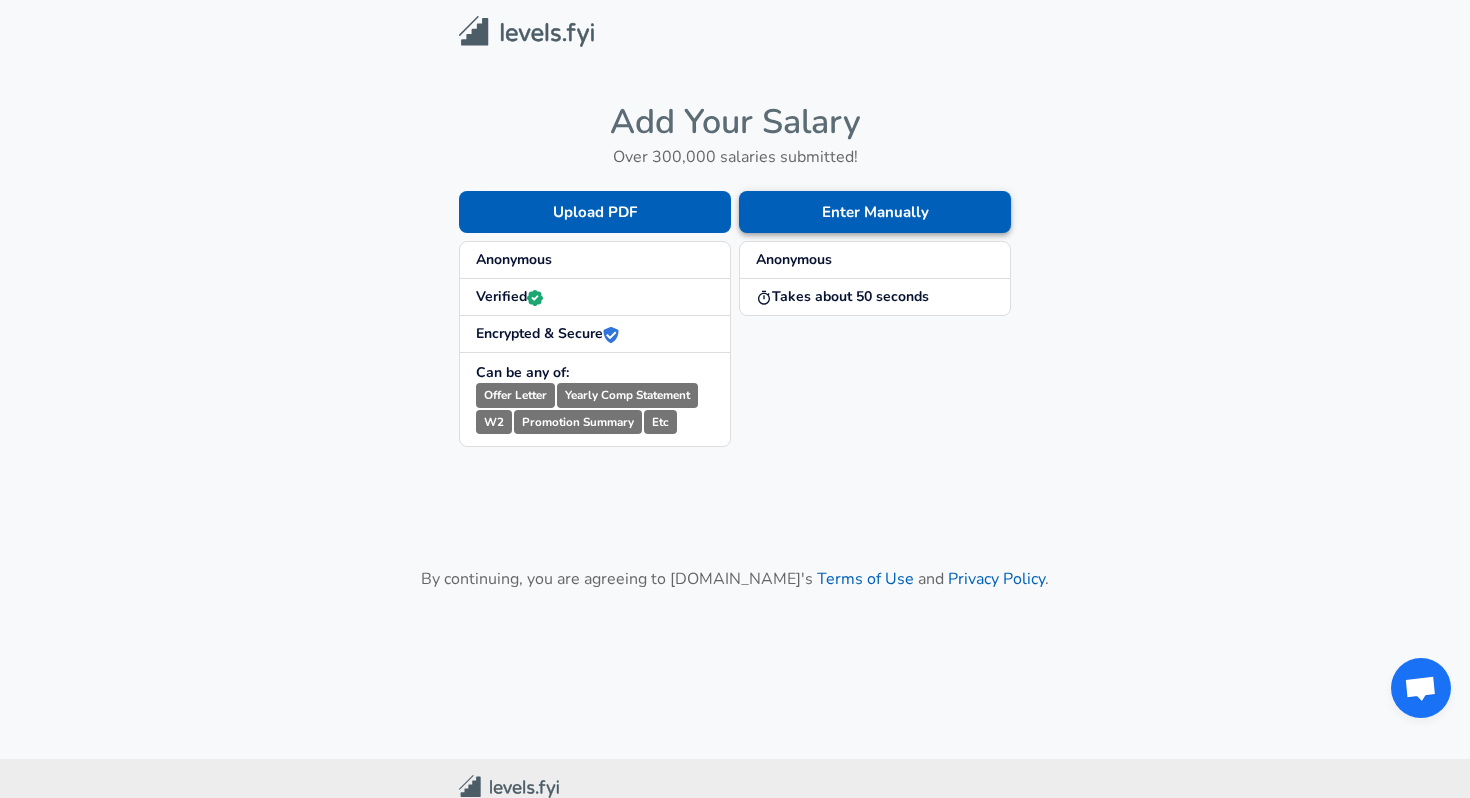 click on "Enter Manually" at bounding box center (875, 212) 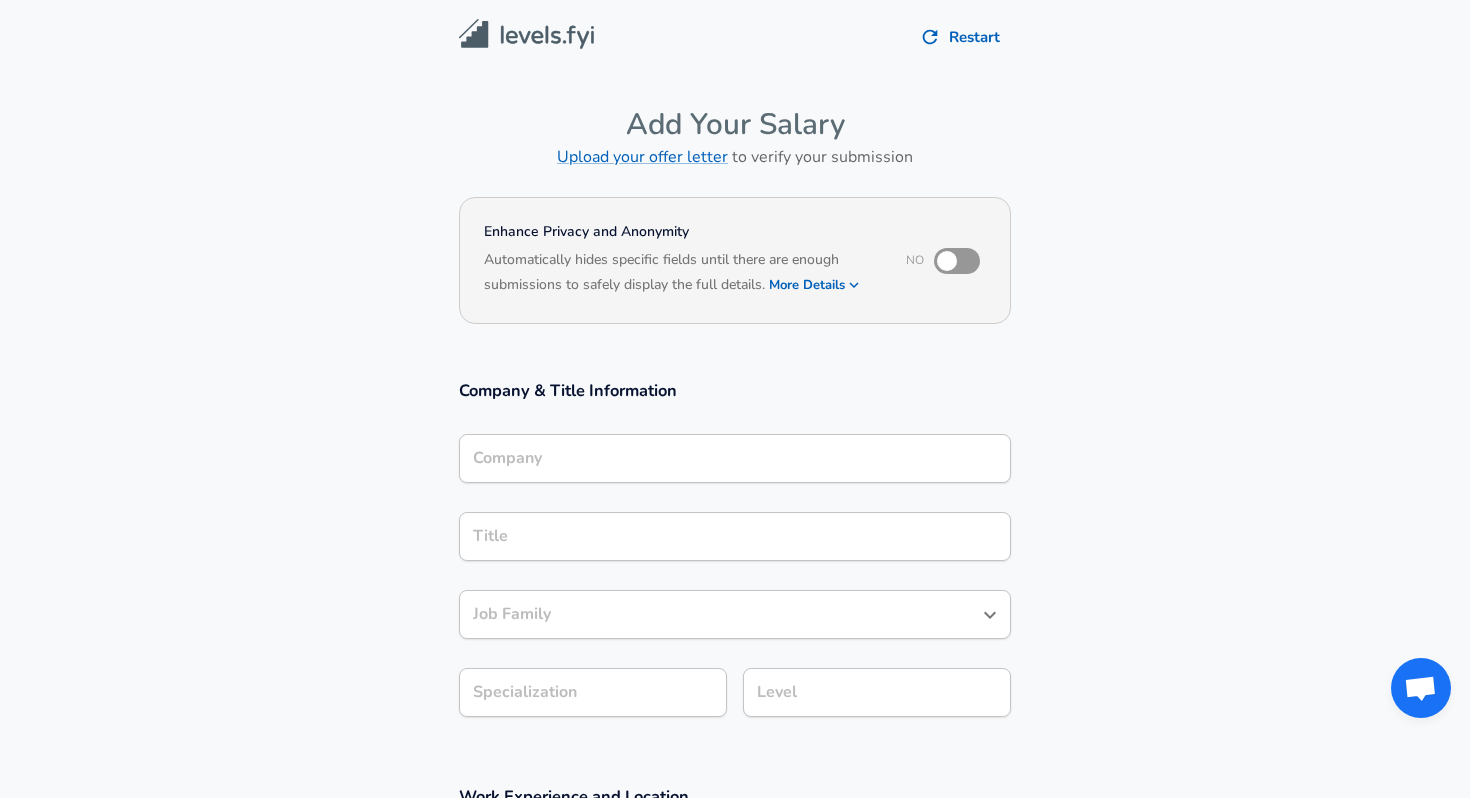 click on "Company" at bounding box center [735, 458] 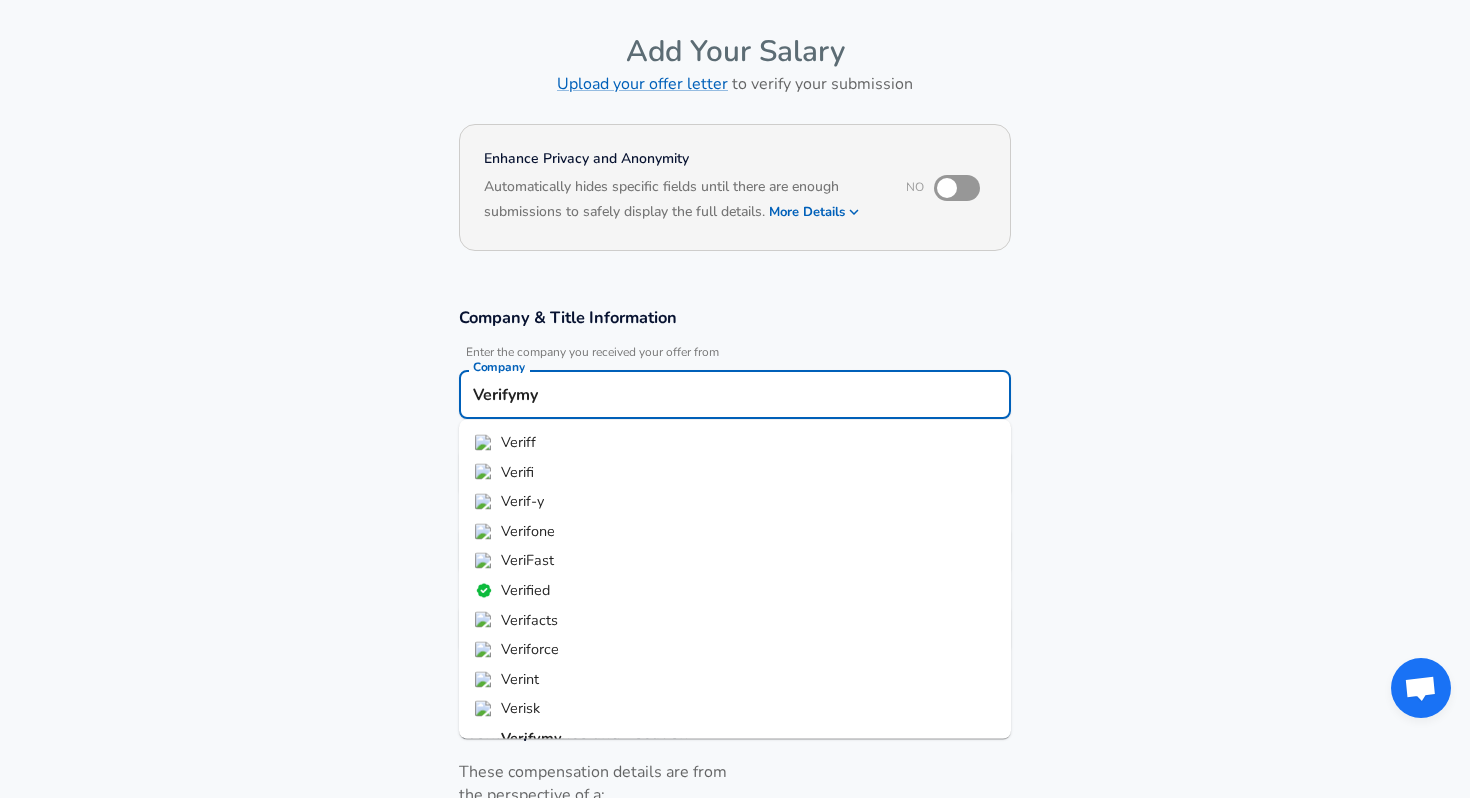 scroll, scrollTop: 79, scrollLeft: 0, axis: vertical 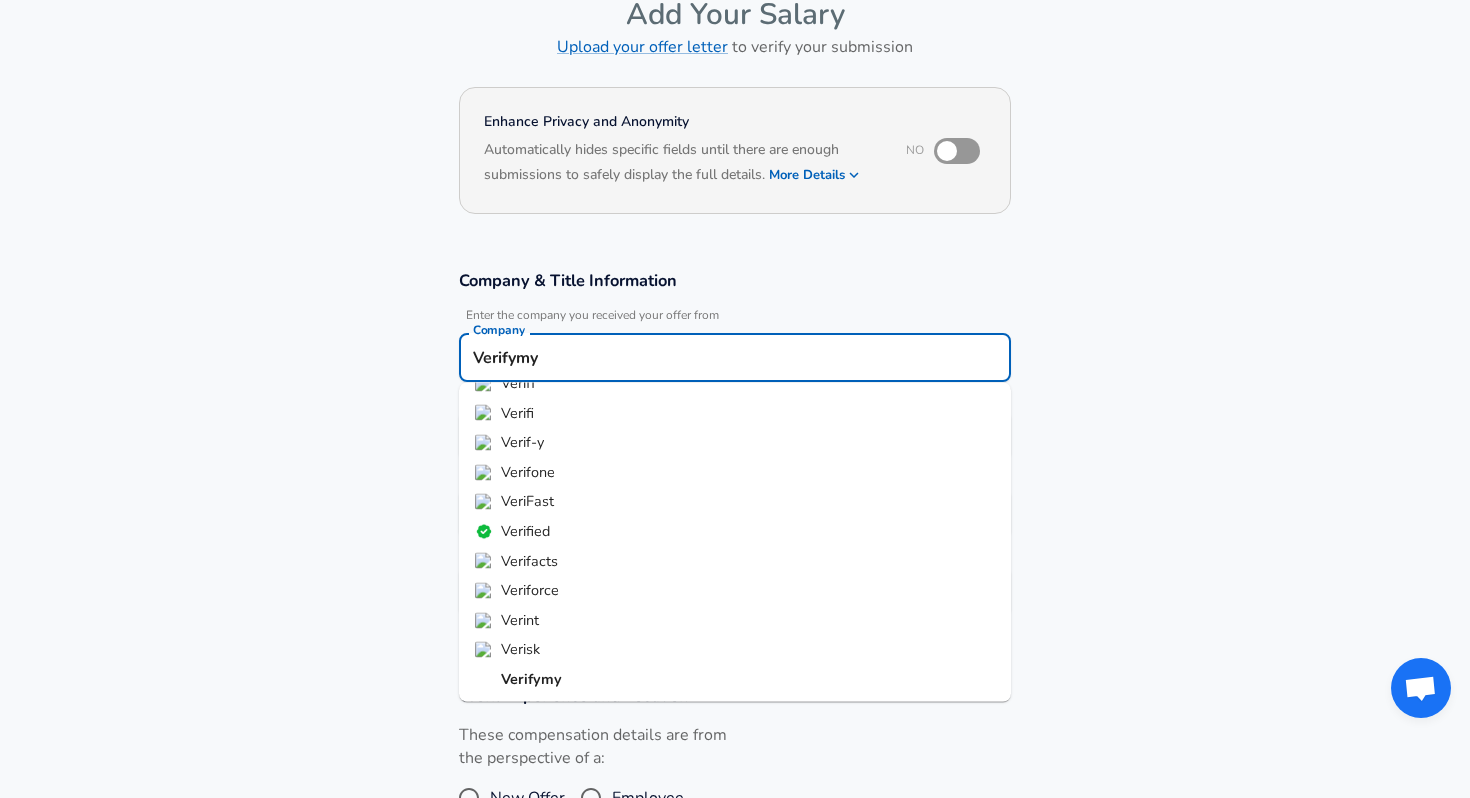 click on "Verifymy" at bounding box center (735, 680) 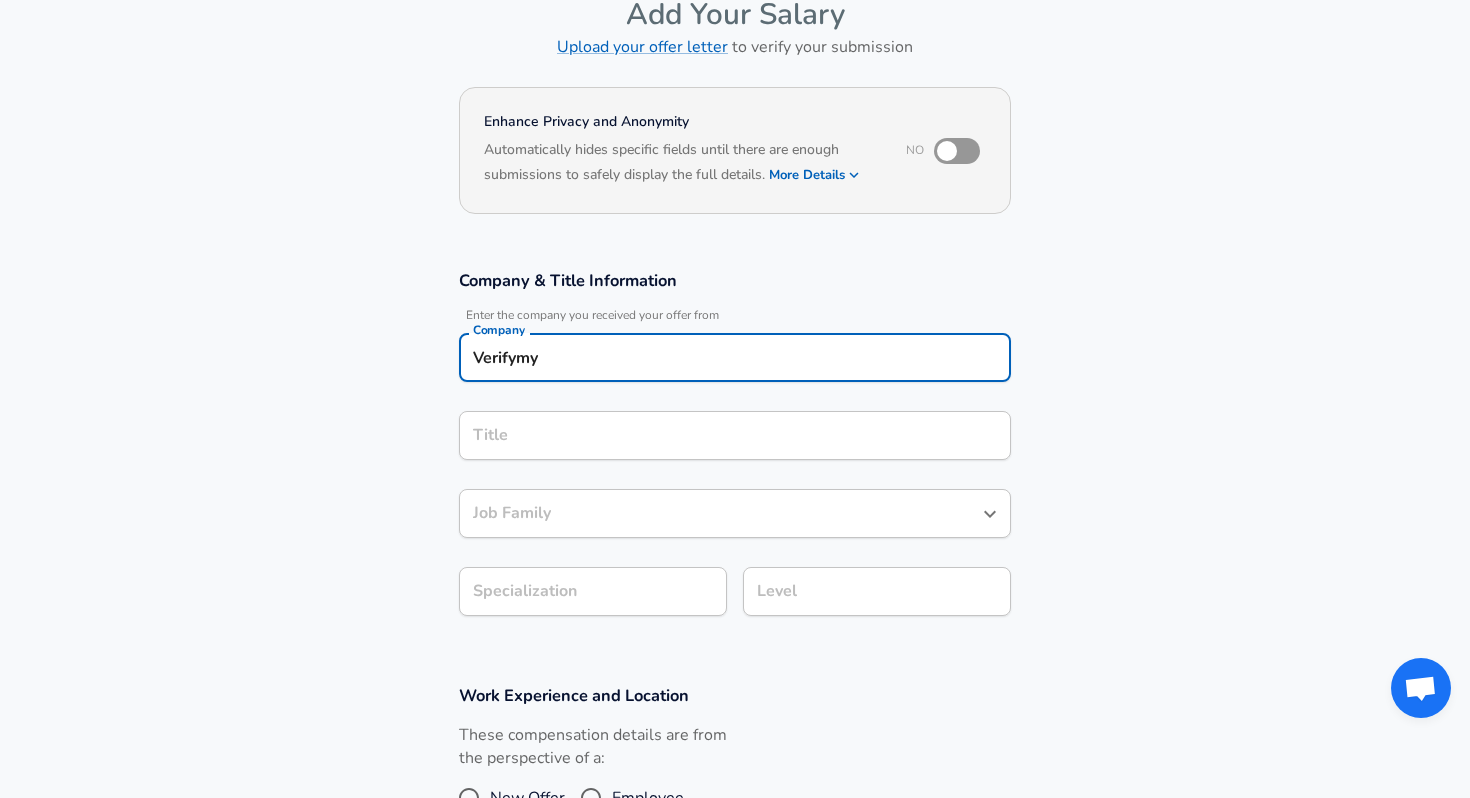 type on "Verifymy" 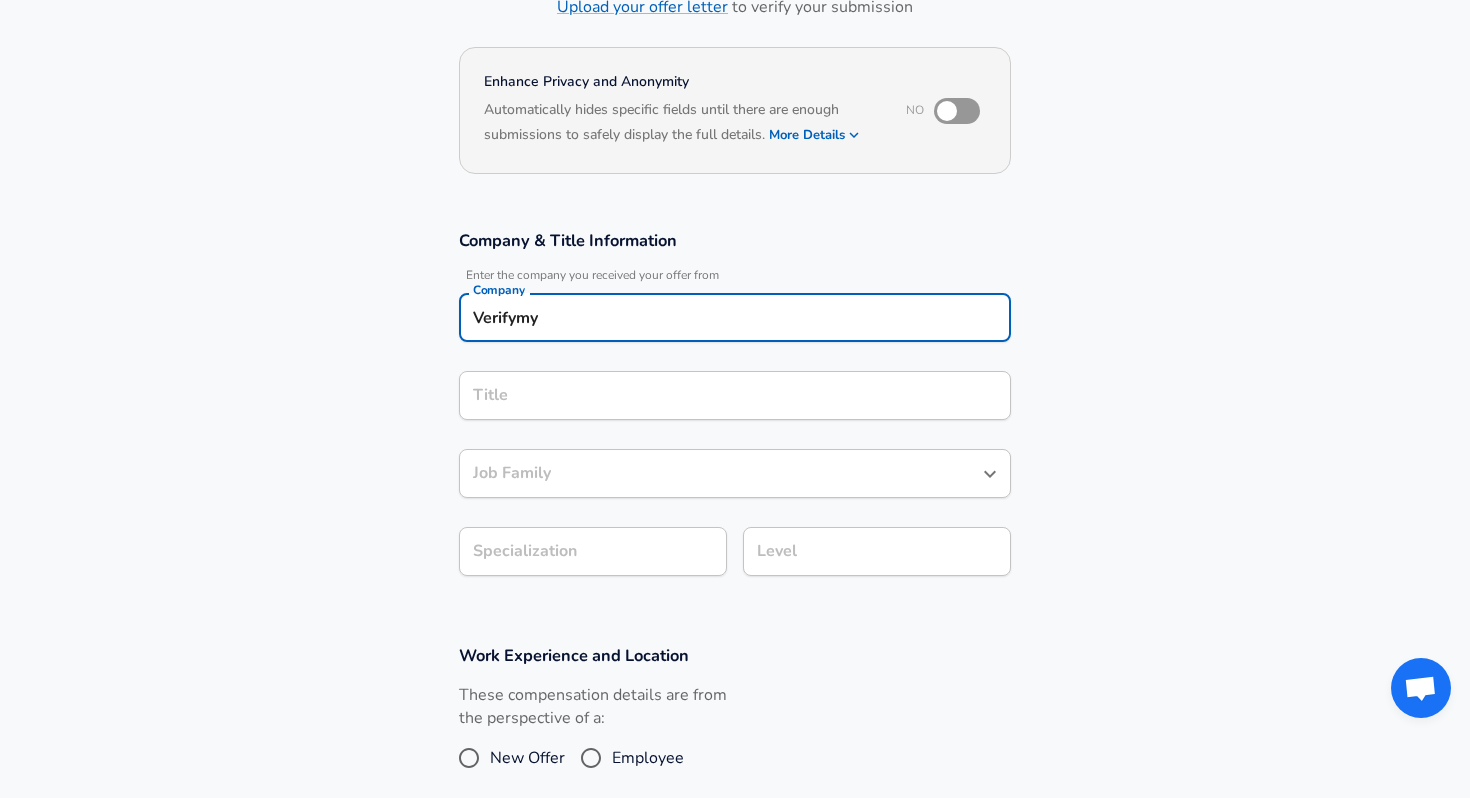 click on "Title" at bounding box center (735, 395) 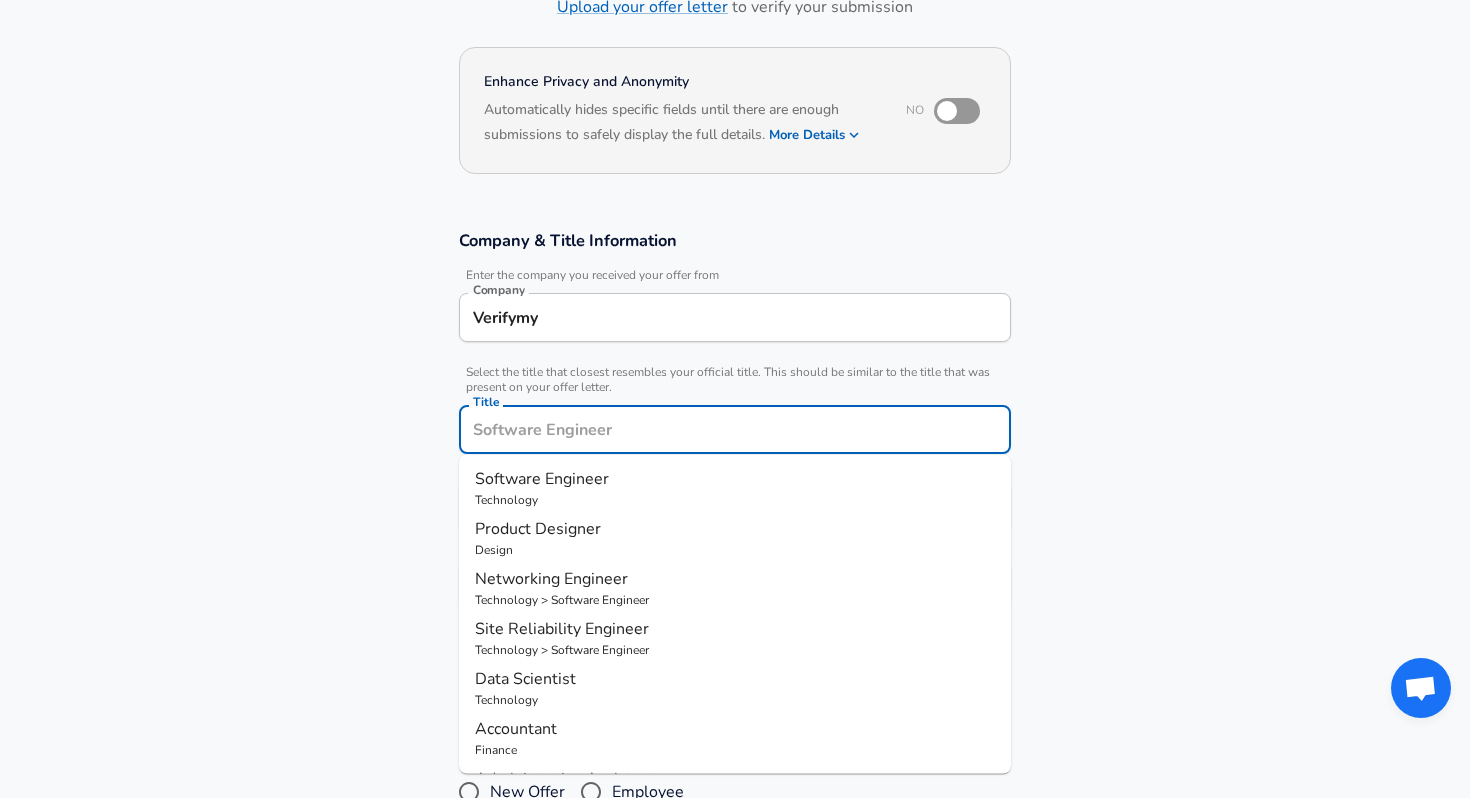 click on "Software Engineer" at bounding box center [735, 479] 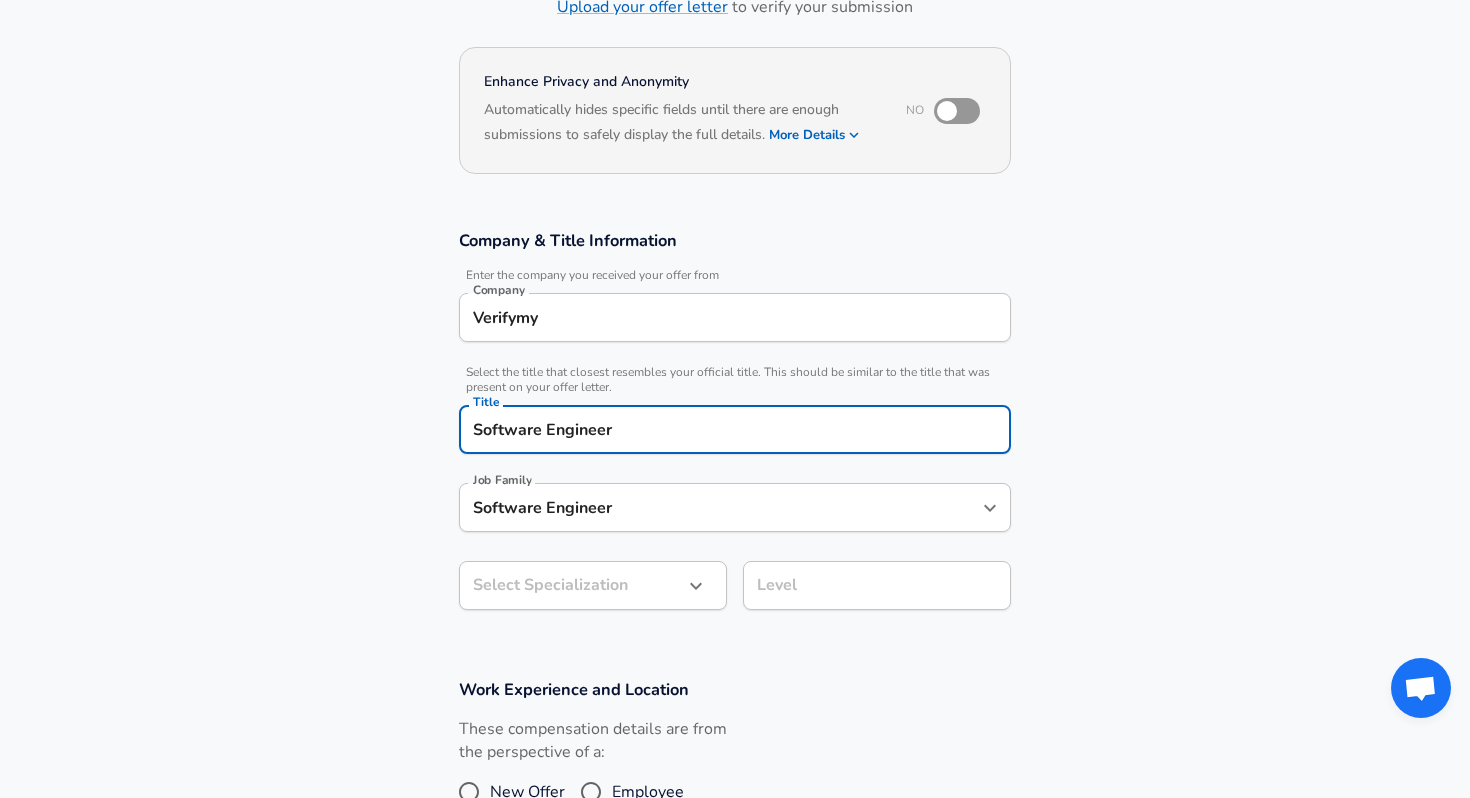 click on "Software Engineer" at bounding box center [720, 507] 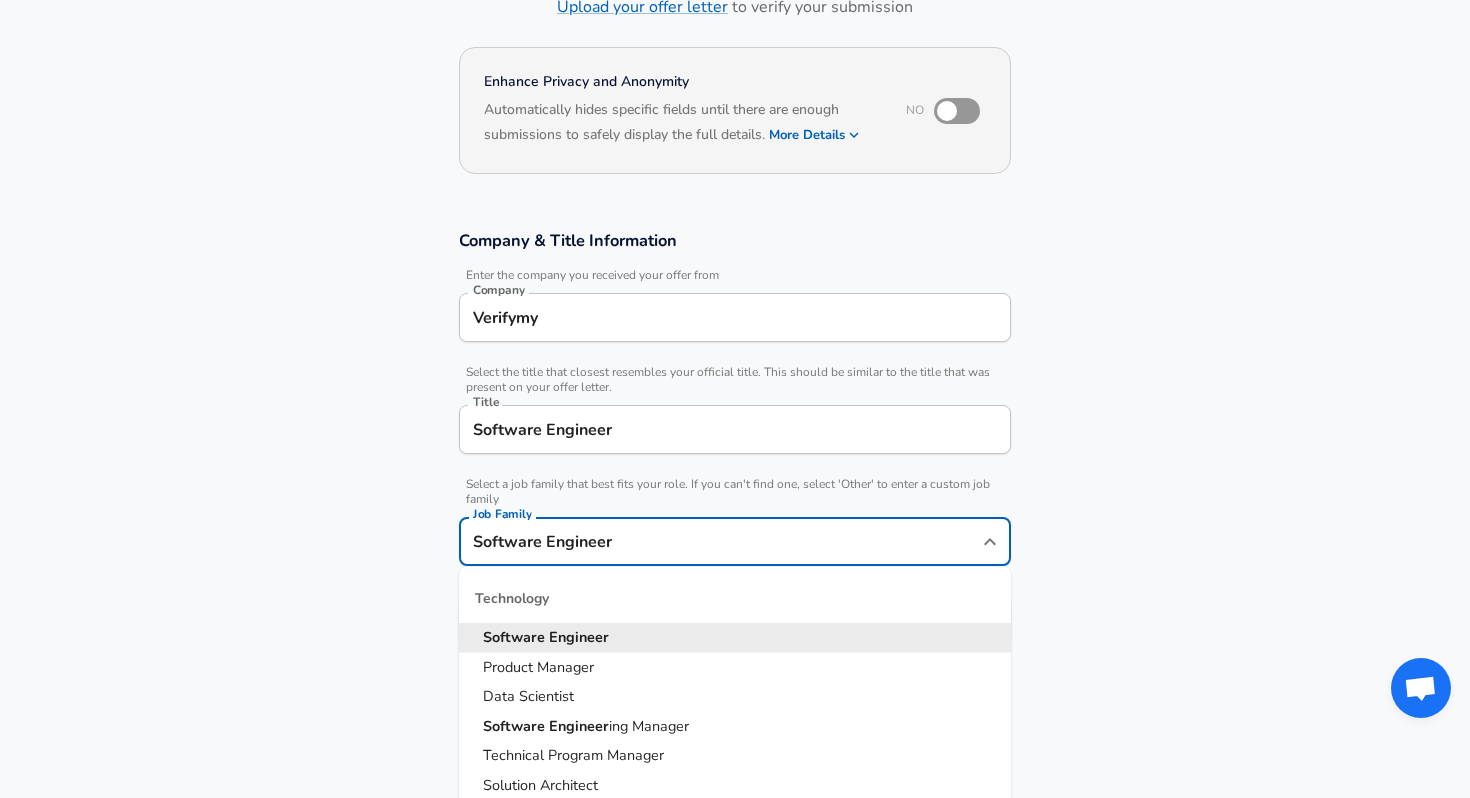 scroll, scrollTop: 190, scrollLeft: 0, axis: vertical 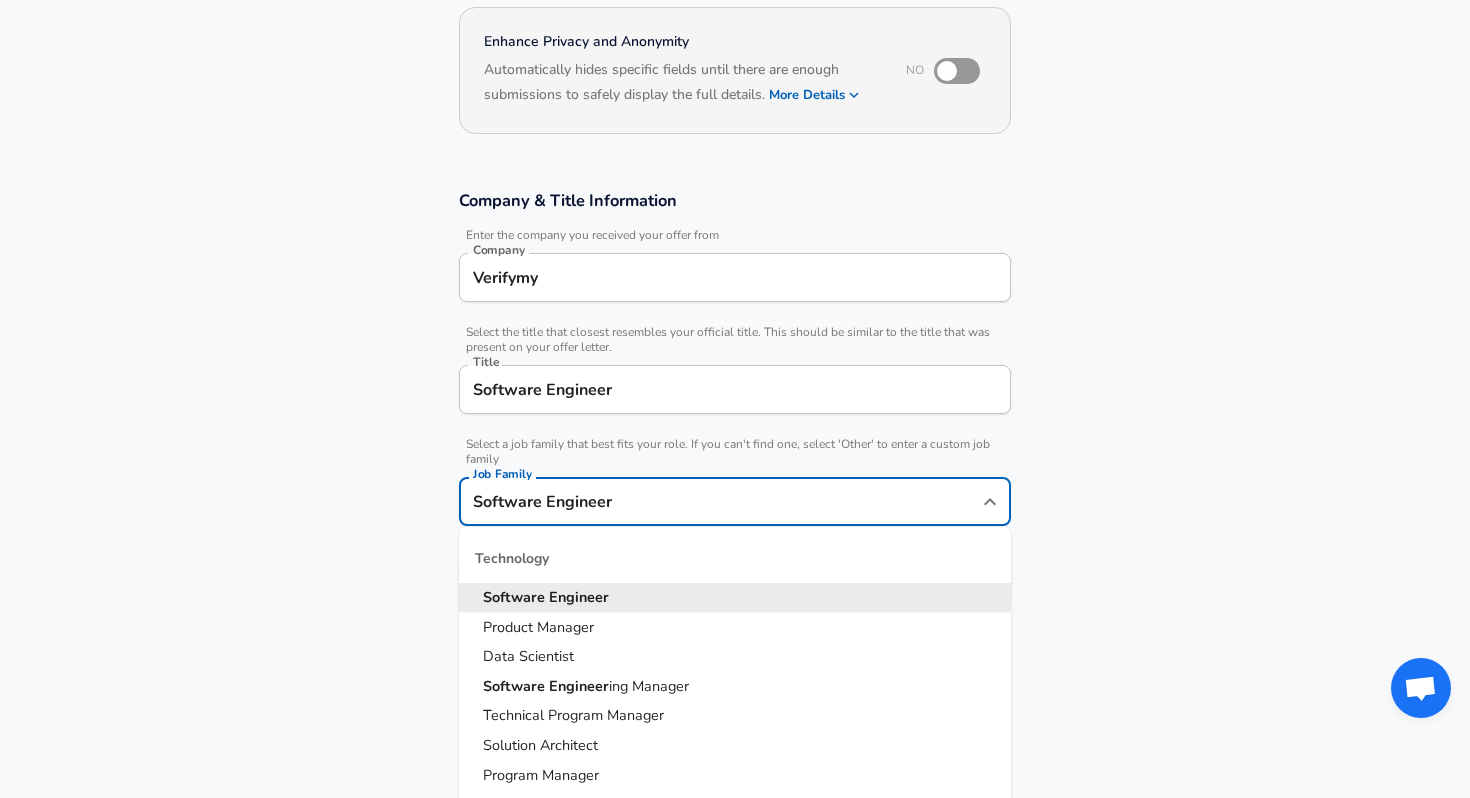 click on "Software Engineer" at bounding box center (720, 501) 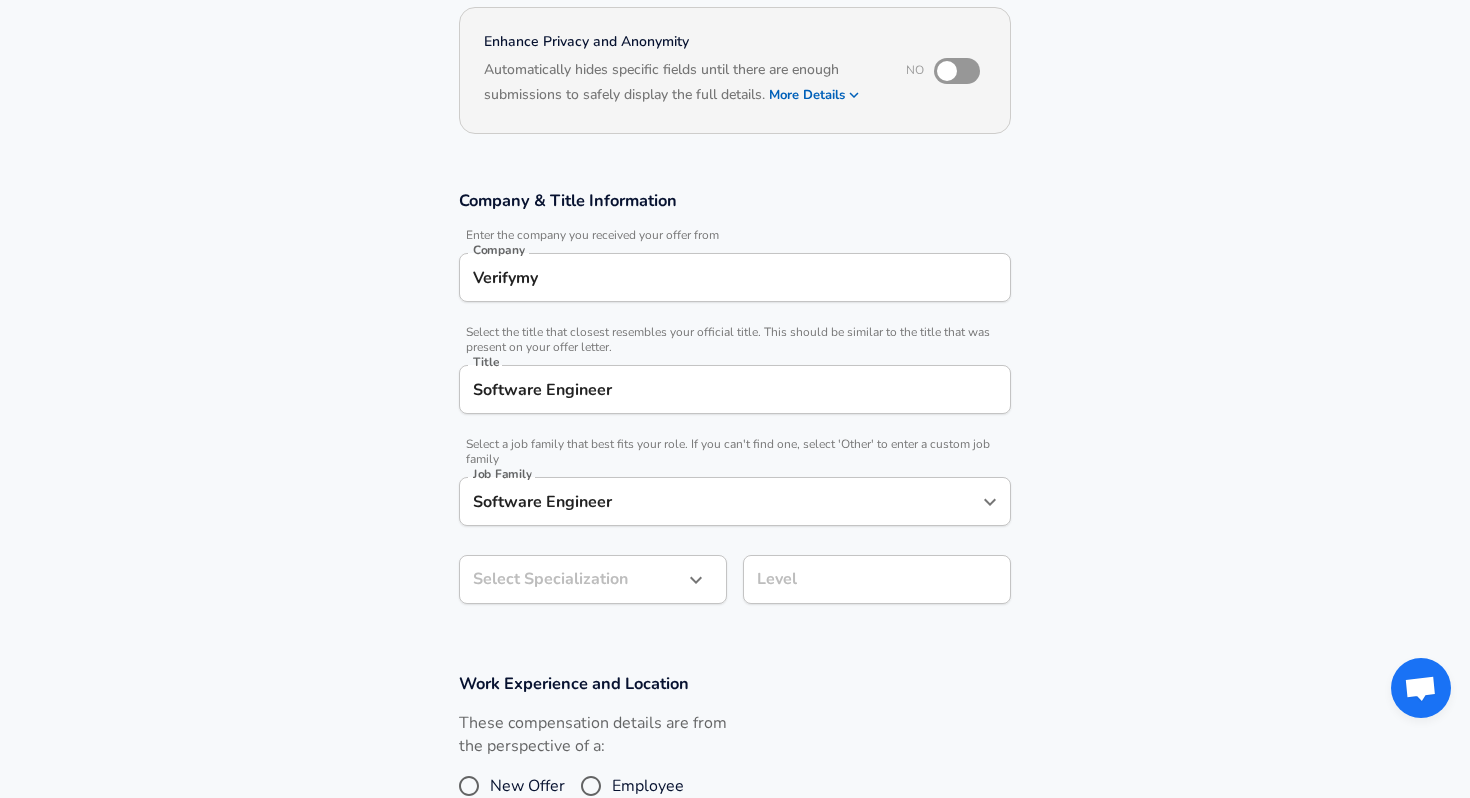 click on "Company & Title Information   Enter the company you received your offer from Company Verifymy Company   Select the title that closest resembles your official title. This should be similar to the title that was present on your offer letter. Title Software Engineer Title   Select a job family that best fits your role. If you can't find one, select 'Other' to enter a custom job family Job Family Software Engineer Job Family Select Specialization ​ Select Specialization Level Level" at bounding box center [735, 407] 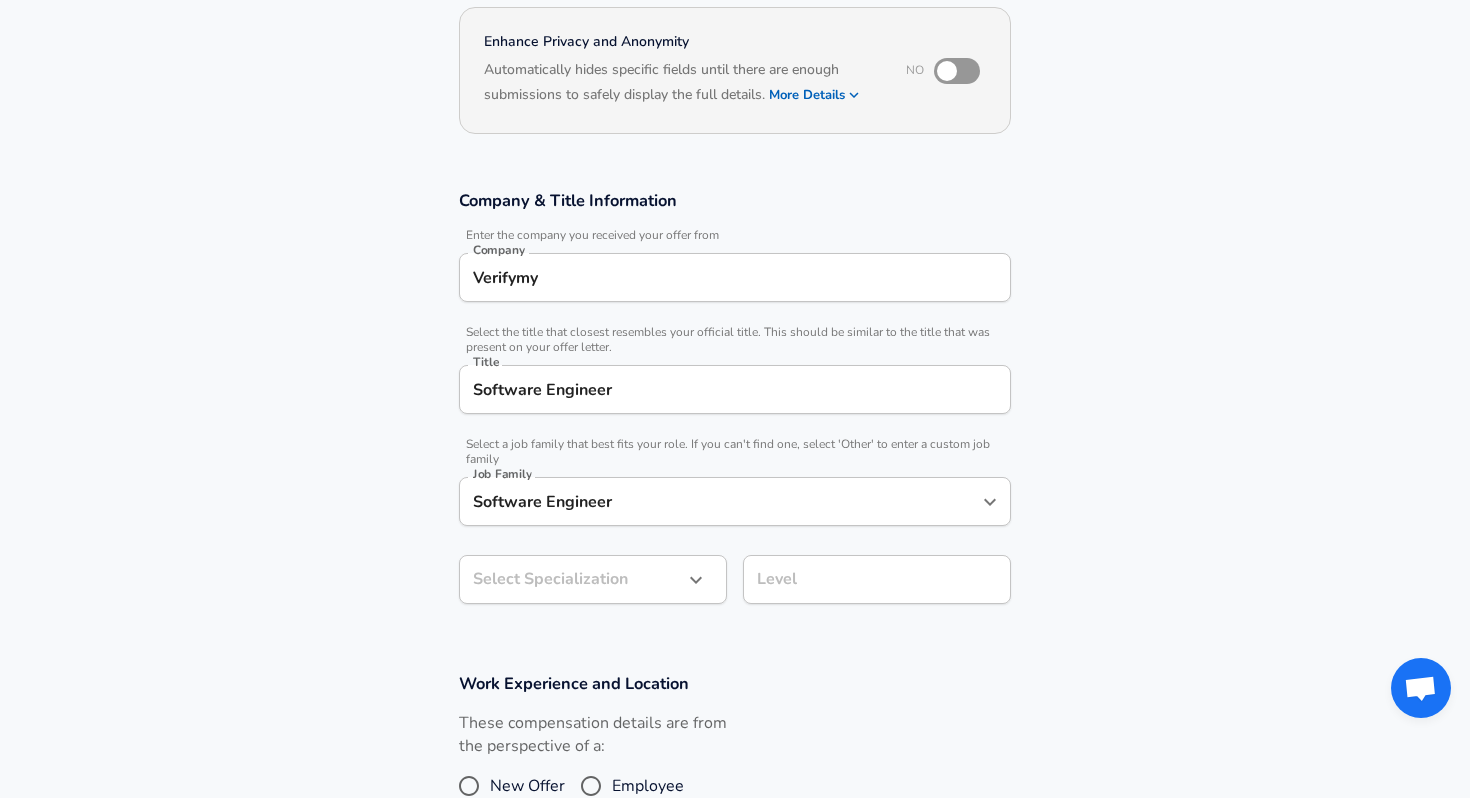 click on "Restart Add Your Salary Upload your offer letter   to verify your submission Enhance Privacy and Anonymity No Automatically hides specific fields until there are enough submissions to safely display the full details.   More Details Based on your submission and the data points that we have already collected, we will automatically hide and anonymize specific fields if there aren't enough data points to remain sufficiently anonymous. Company & Title Information   Enter the company you received your offer from Company Verifymy Company   Select the title that closest resembles your official title. This should be similar to the title that was present on your offer letter. Title Software Engineer Title   Select a job family that best fits your role. If you can't find one, select 'Other' to enter a custom job family Job Family Software Engineer Job Family Select Specialization ​ Select Specialization Level Level Work Experience and Location These compensation details are from the perspective of a: New Offer     and" at bounding box center [735, 209] 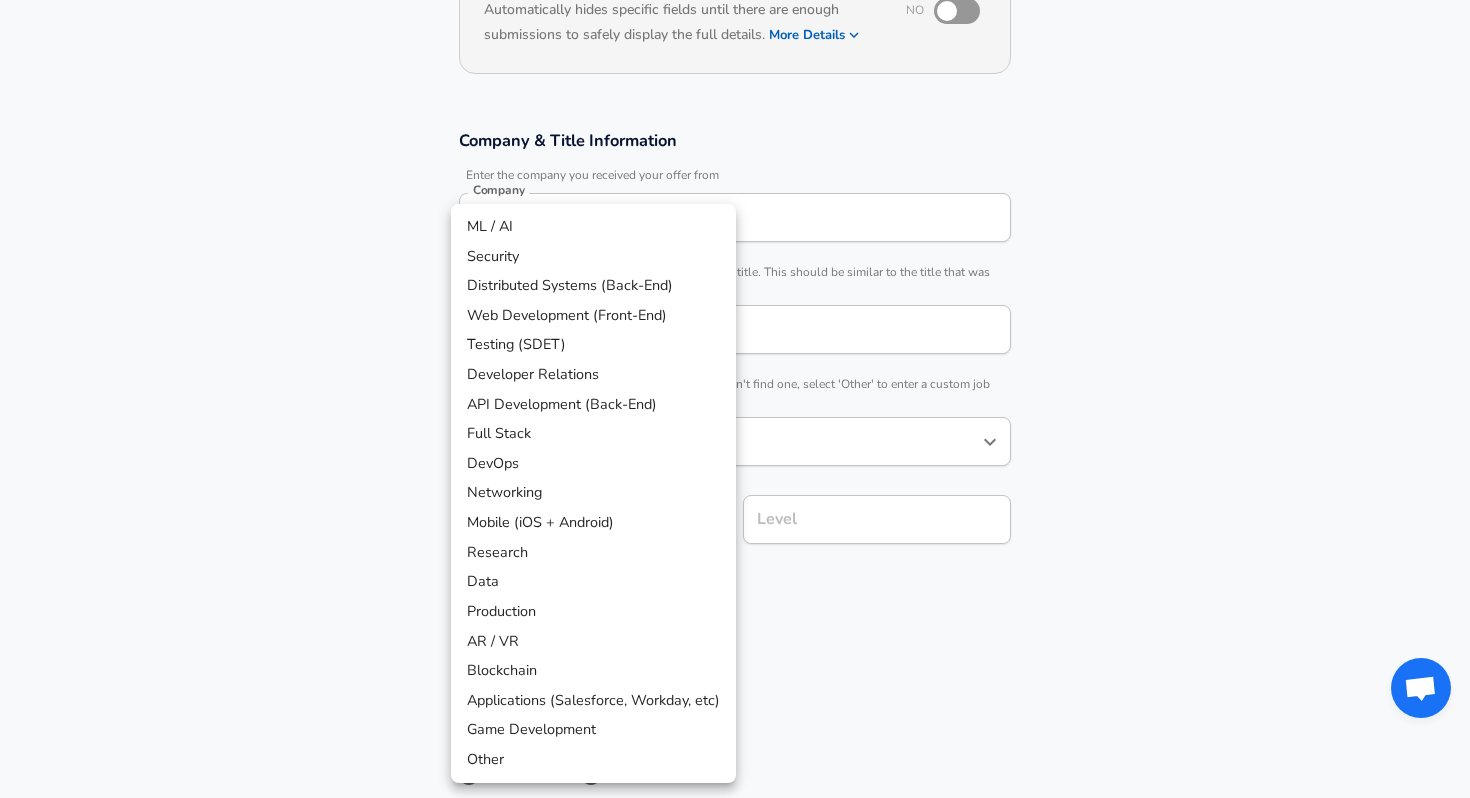 type 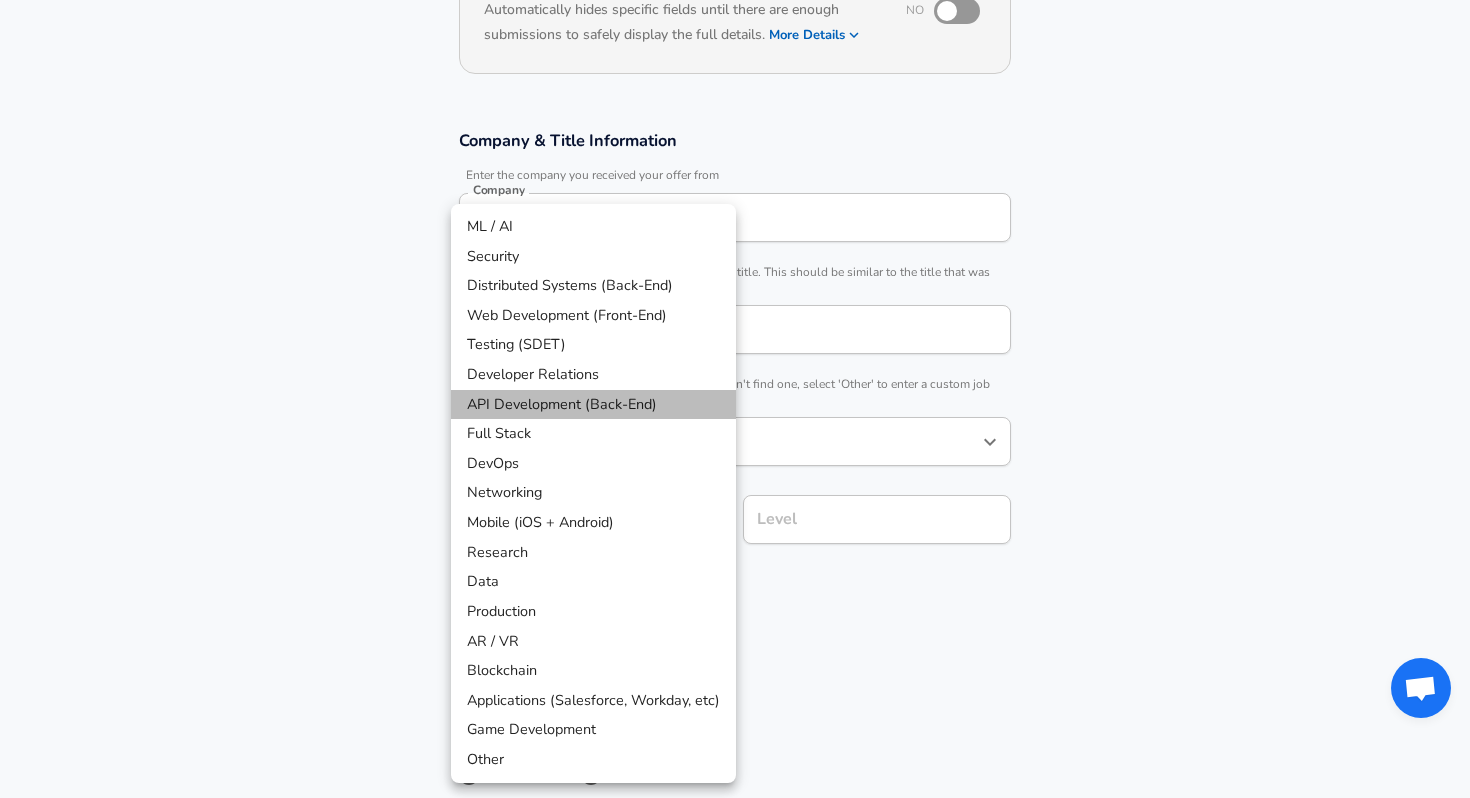 click on "API Development (Back-End)" at bounding box center [593, 405] 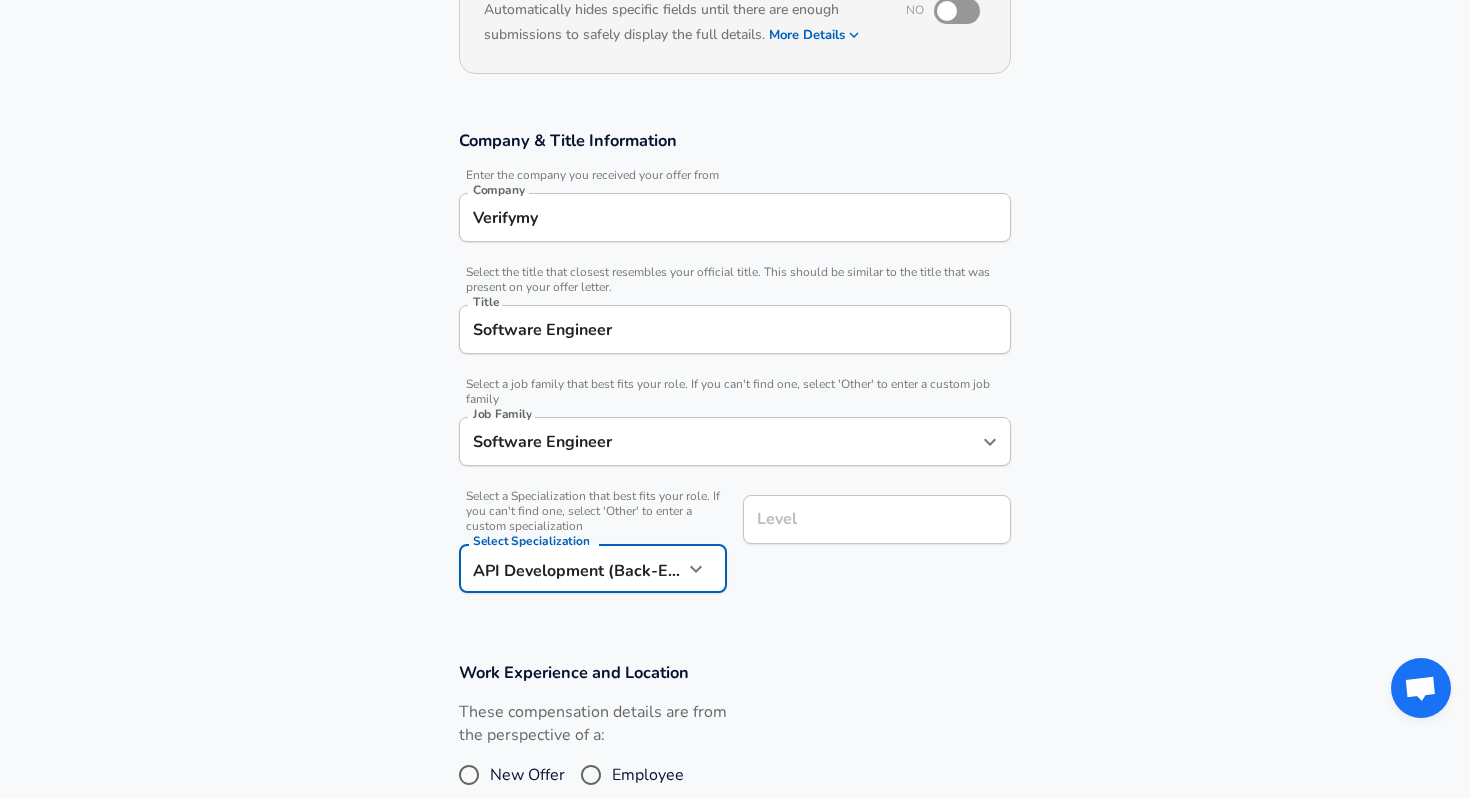 click on "Level" at bounding box center (877, 519) 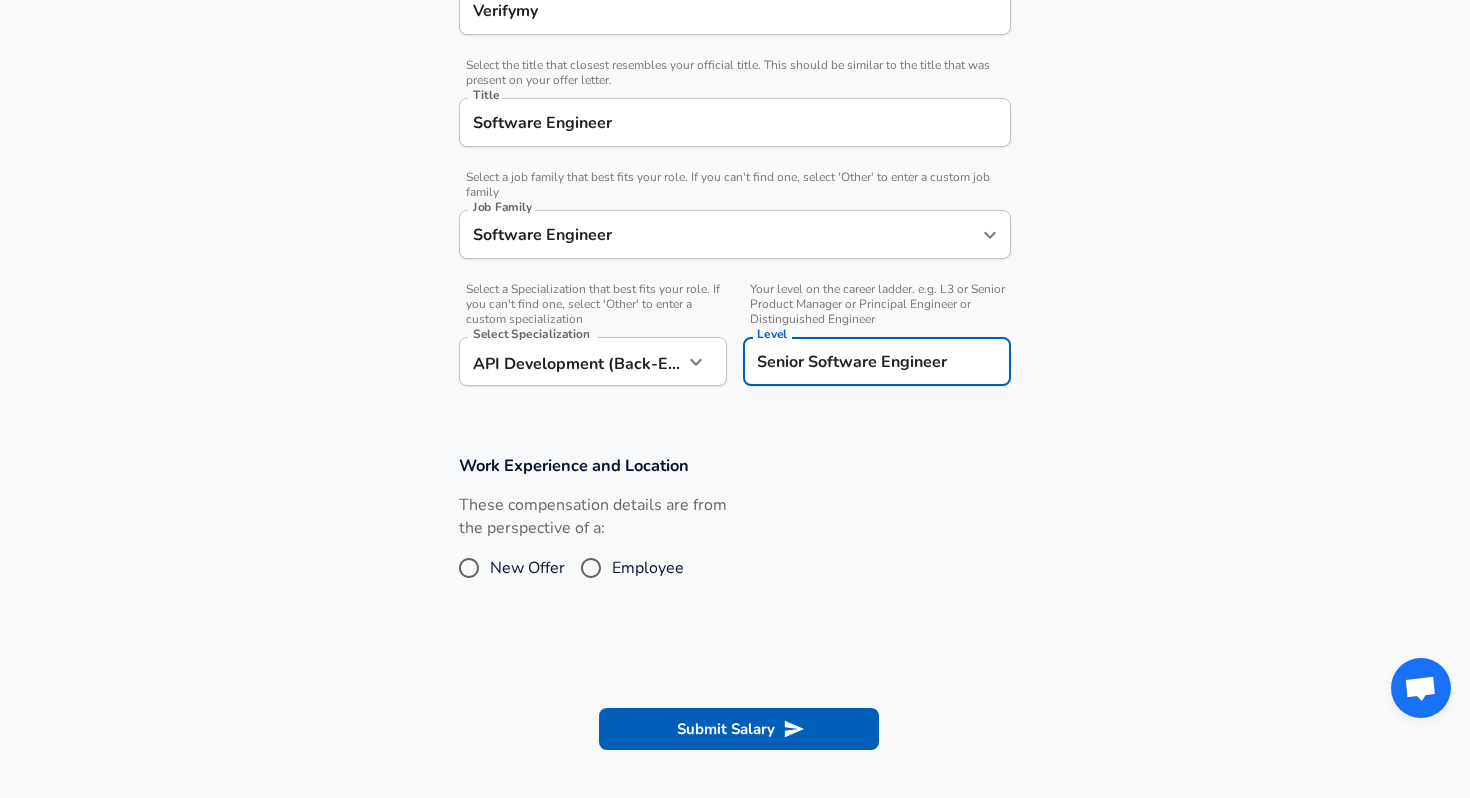 scroll, scrollTop: 458, scrollLeft: 0, axis: vertical 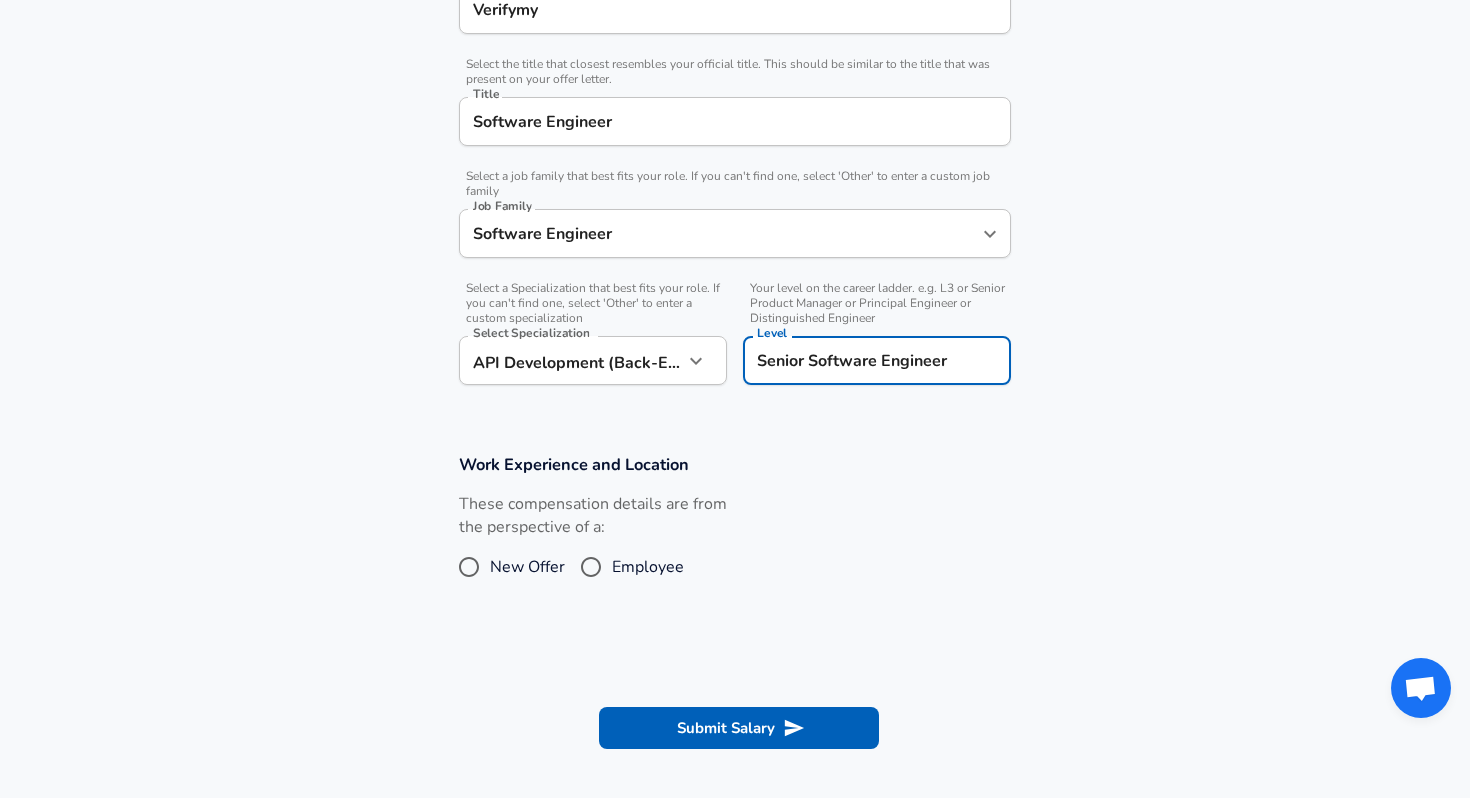 type on "Senior Software Engineer" 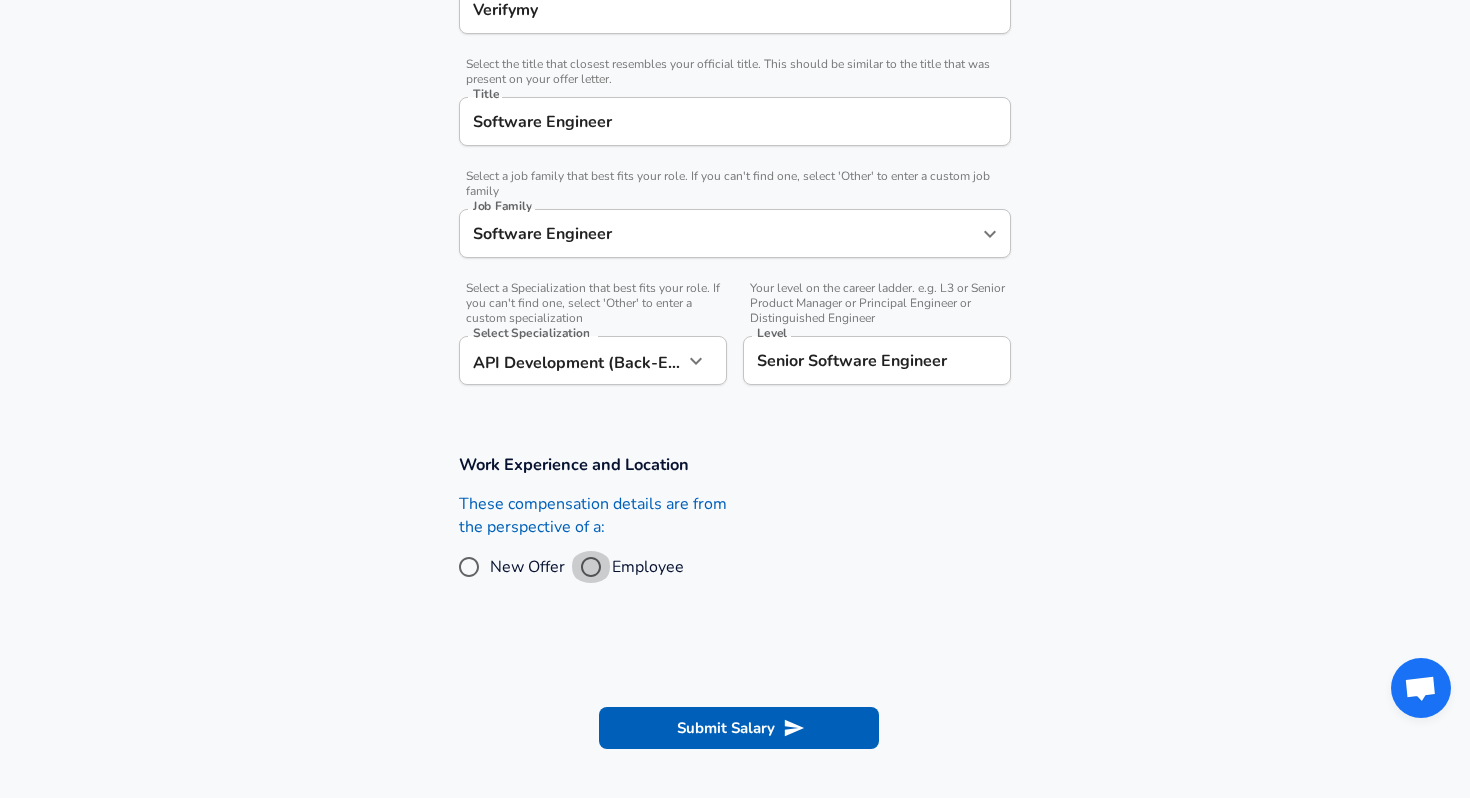 click on "Employee" at bounding box center (591, 567) 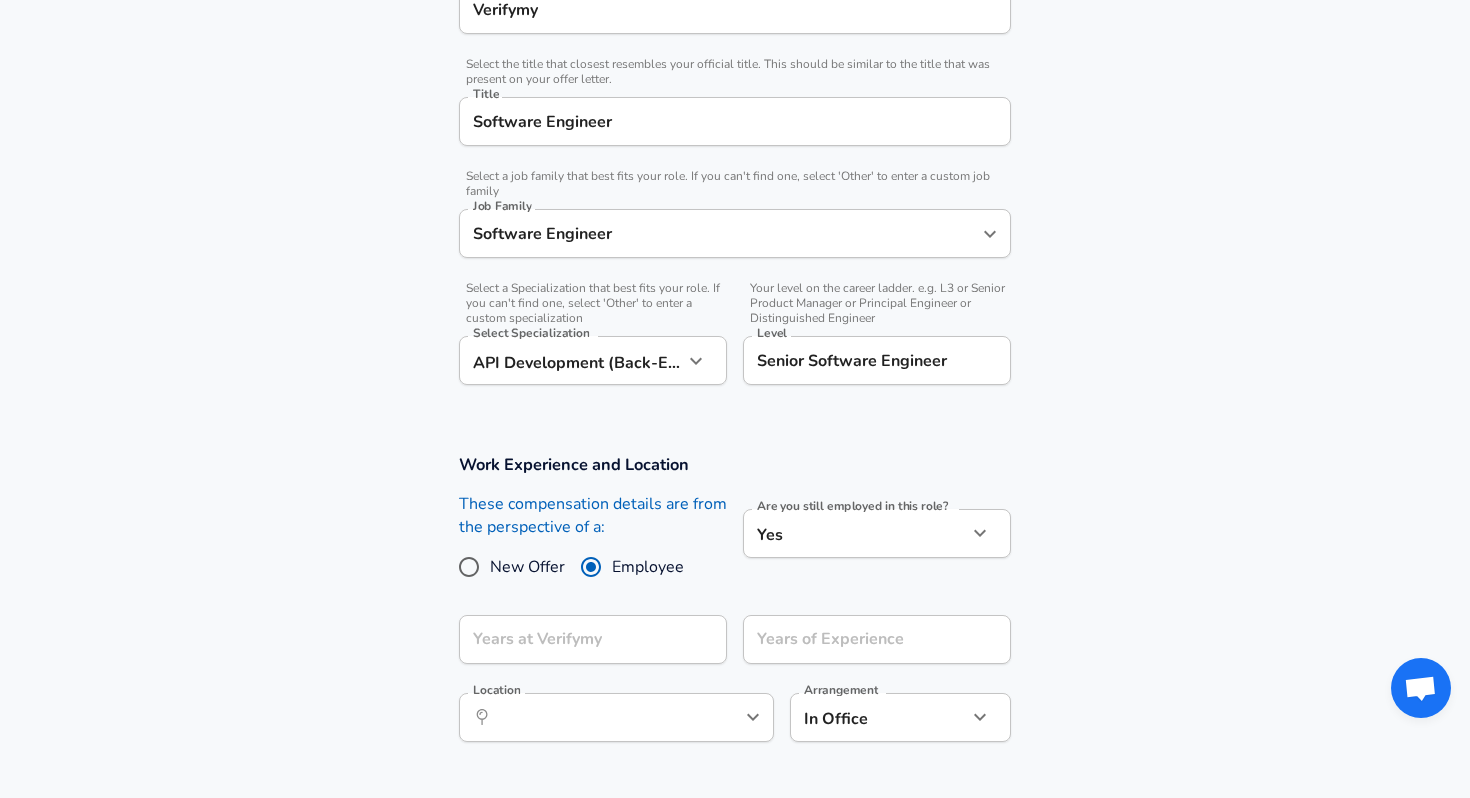 click on "Restart Add Your Salary Upload your offer letter   to verify your submission Enhance Privacy and Anonymity No Automatically hides specific fields until there are enough submissions to safely display the full details.   More Details Based on your submission and the data points that we have already collected, we will automatically hide and anonymize specific fields if there aren't enough data points to remain sufficiently anonymous. Company & Title Information   Enter the company you received your offer from Company Verifymy Company   Select the title that closest resembles your official title. This should be similar to the title that was present on your offer letter. Title Software Engineer Title   Select a job family that best fits your role. If you can't find one, select 'Other' to enter a custom job family Job Family Software Engineer Job Family   Select a Specialization that best fits your role. If you can't find one, select 'Other' to enter a custom specialization Select Specialization   Level Level Yes" at bounding box center (735, -59) 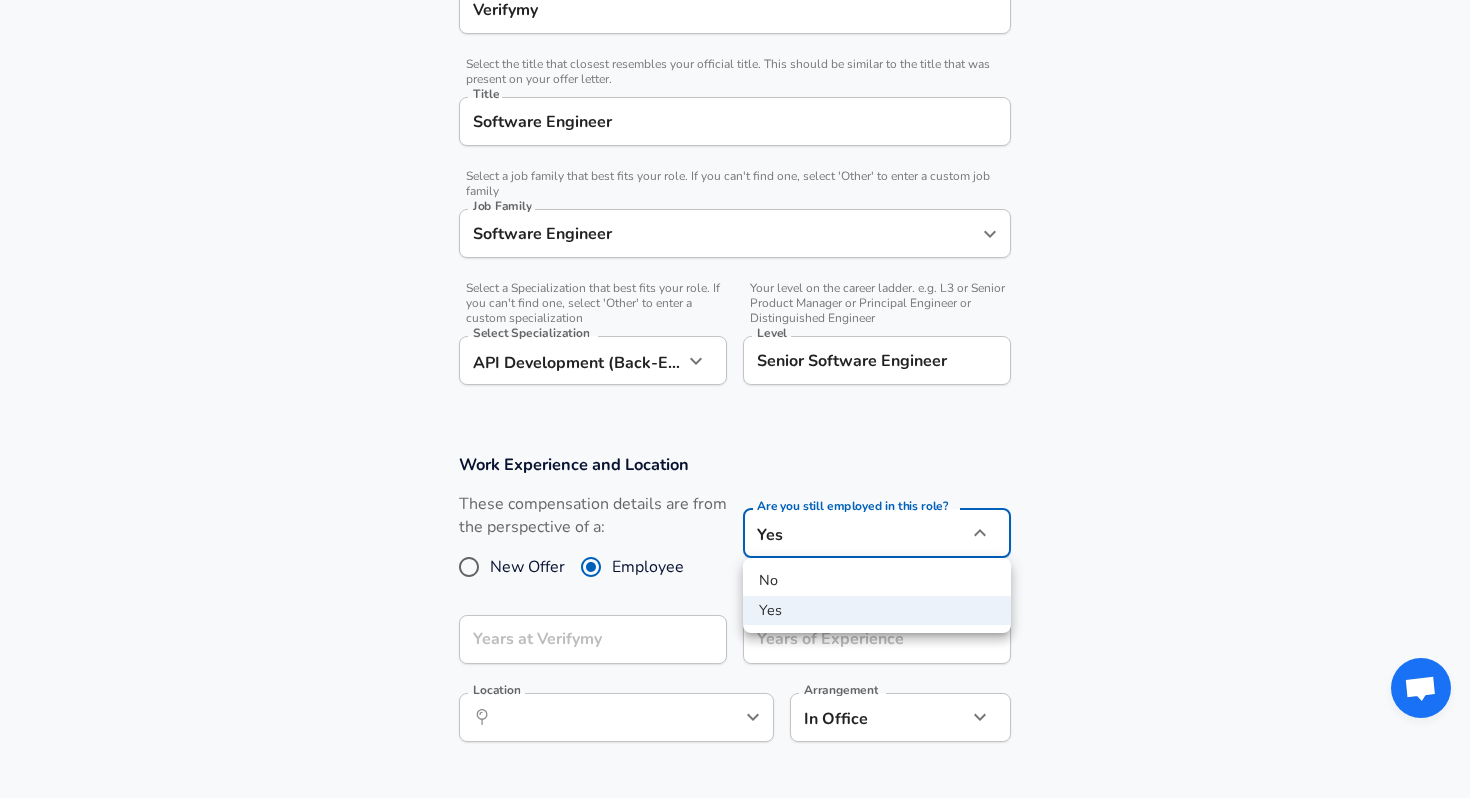 click on "No" at bounding box center [877, 581] 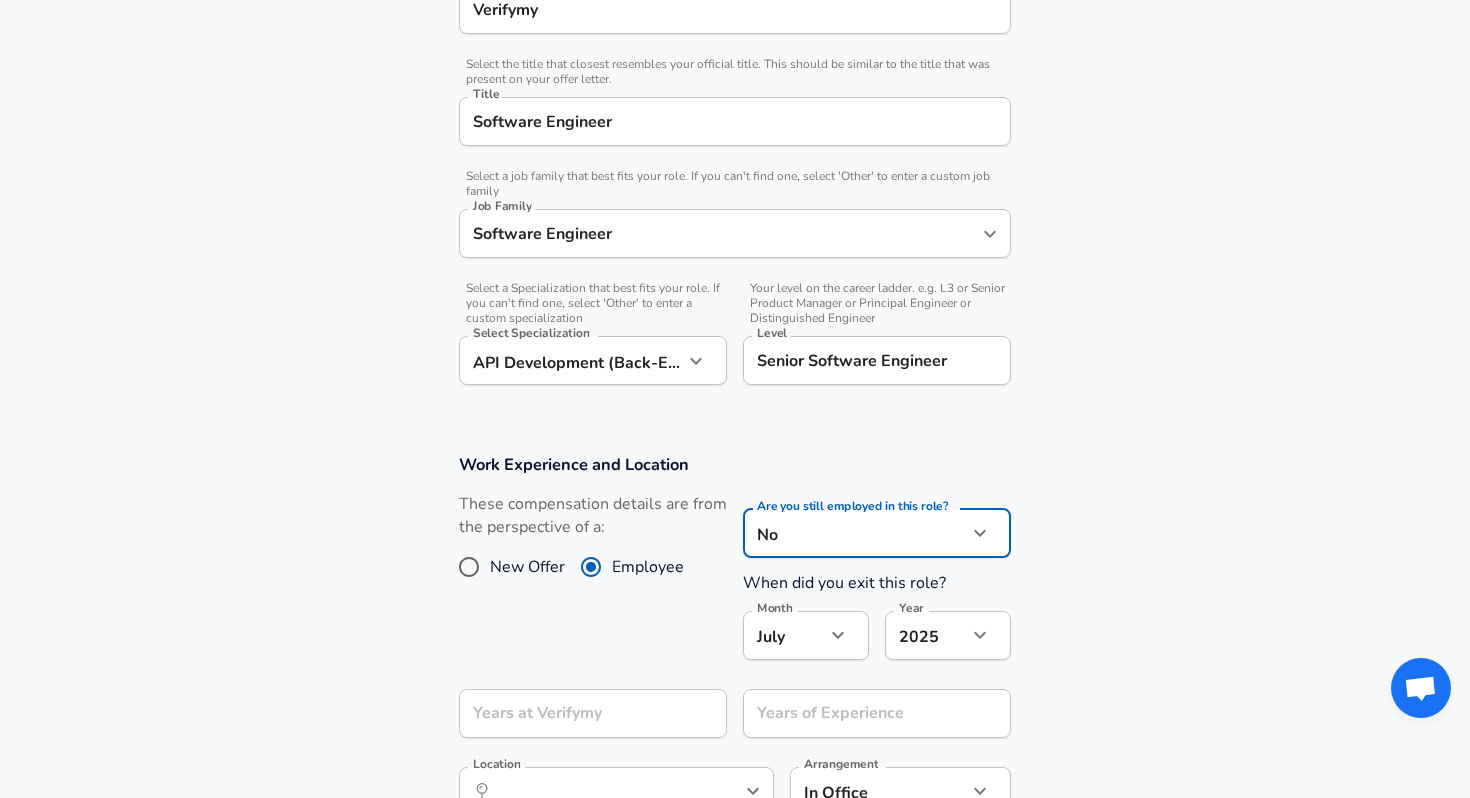 click on "Work Experience and Location These compensation details are from the perspective of a: New Offer Employee Are you still employed in this role? No no Are you still employed in this role? When did you exit this role? Month [DATE] Month Year [DATE] 2025 Year Years at Verifymy Years at Verifymy Years of Experience Years of Experience Location ​ Location Arrangement In Office office Arrangement" at bounding box center (735, 645) 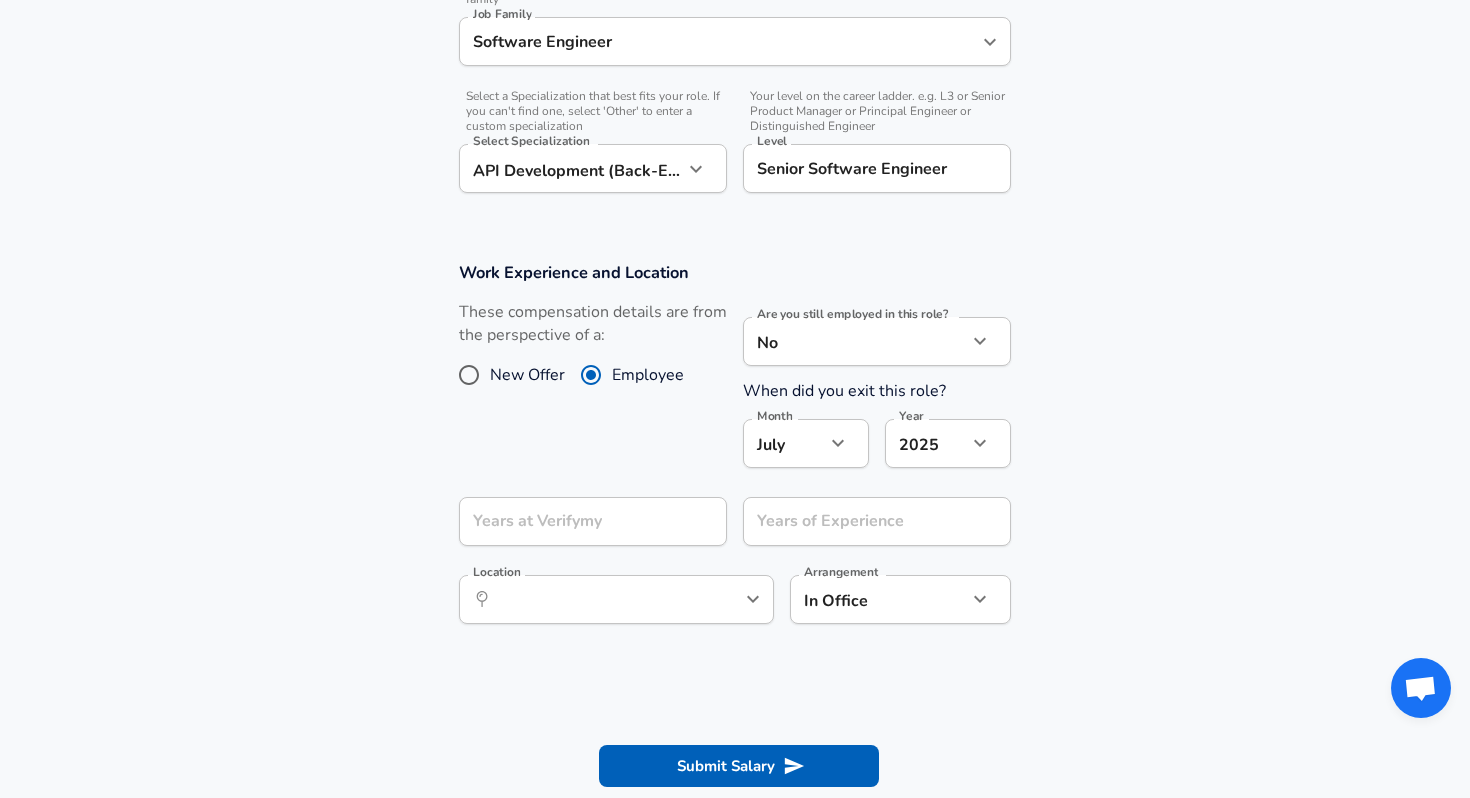 scroll, scrollTop: 652, scrollLeft: 0, axis: vertical 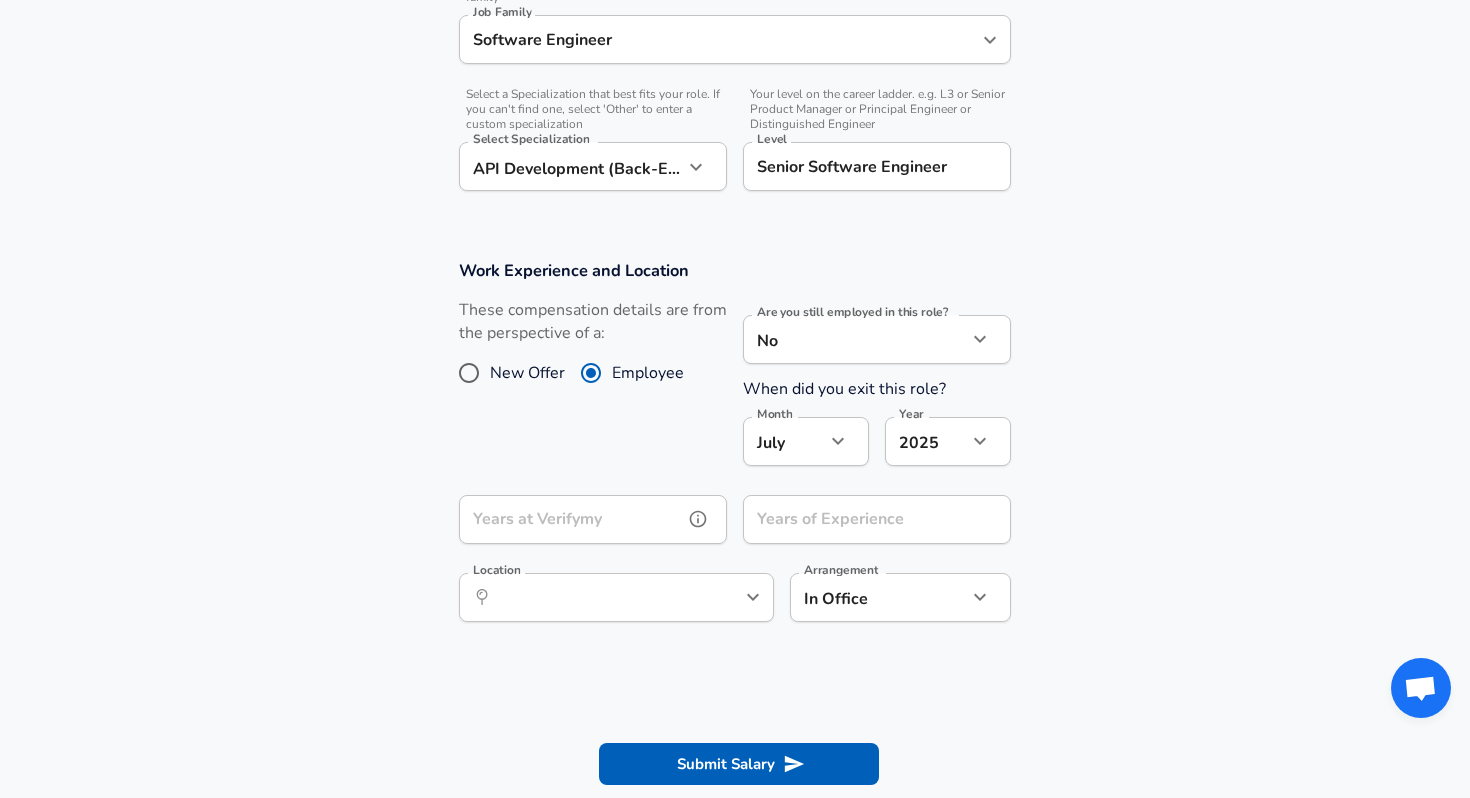 click on "Years at Verifymy" at bounding box center (571, 519) 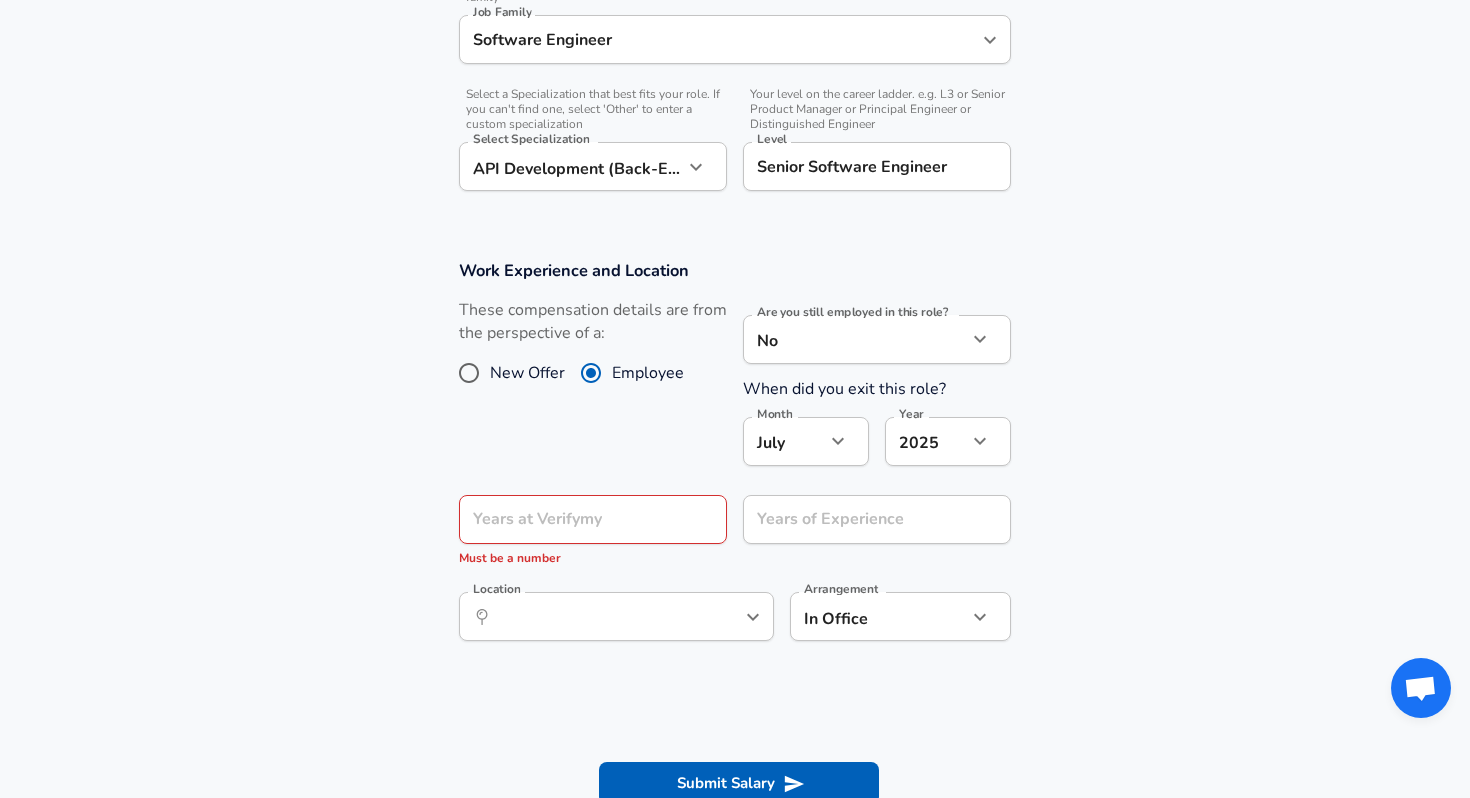 click on "Work Experience and Location These compensation details are from the perspective of a: New Offer Employee Are you still employed in this role? No no Are you still employed in this role? When did you exit this role? Month [DATE] Month Year [DATE] 2025 Year Years at Verifymy Years at Verifymy Must be a number Years of Experience Years of Experience Location ​ Location Arrangement In Office office Arrangement" at bounding box center (735, 461) 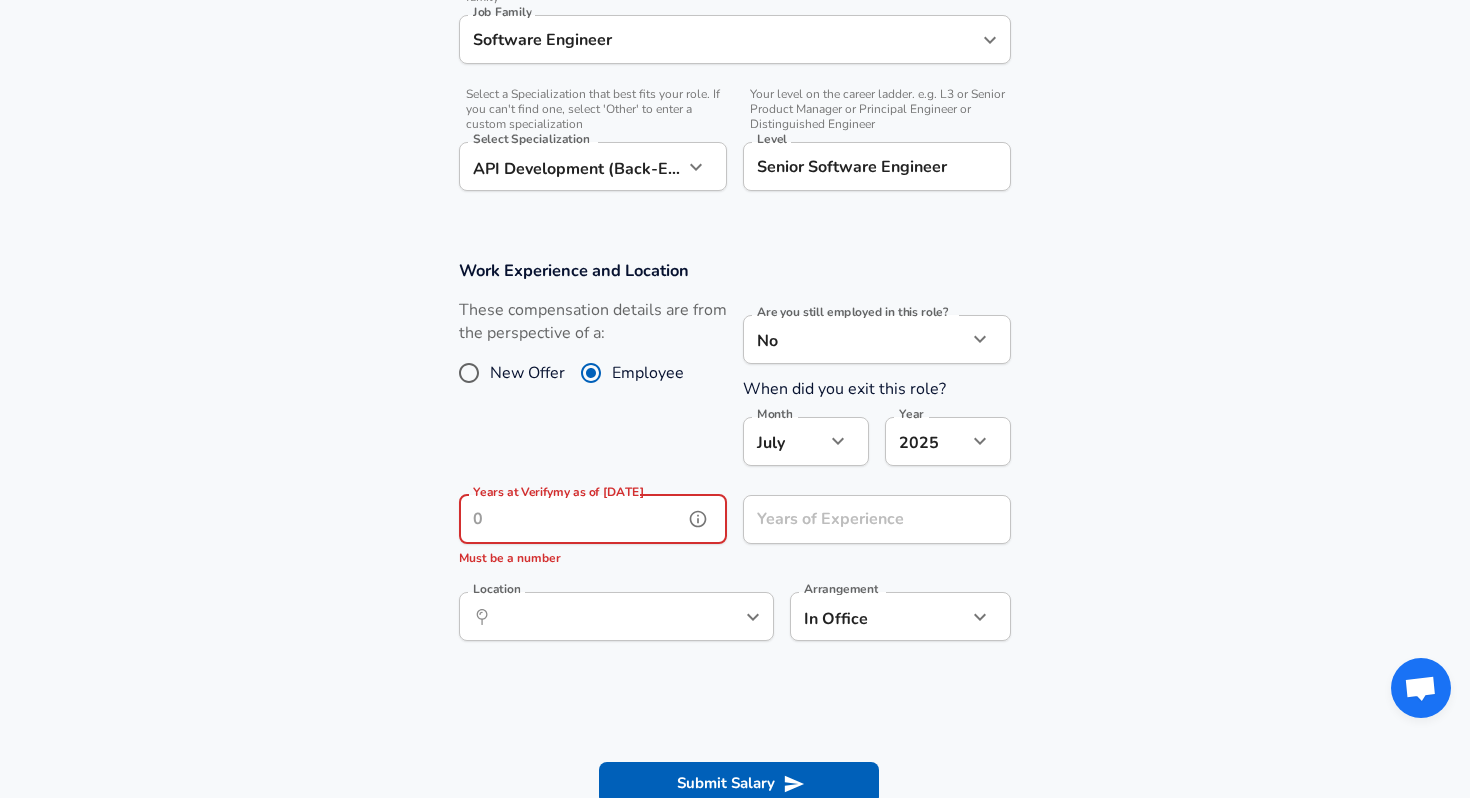 click on "Years at Verifymy as of [DATE]" at bounding box center [571, 519] 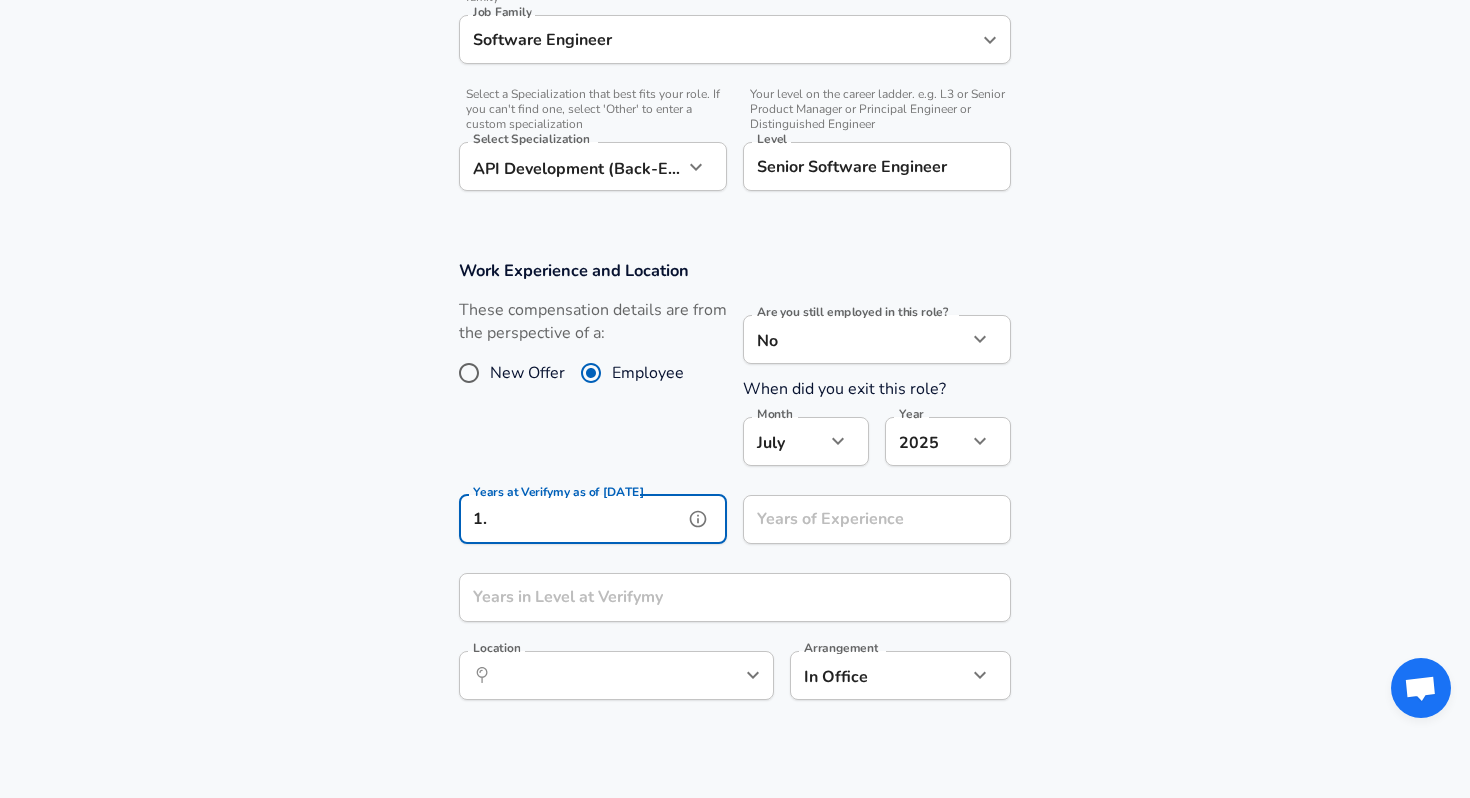 type on "1" 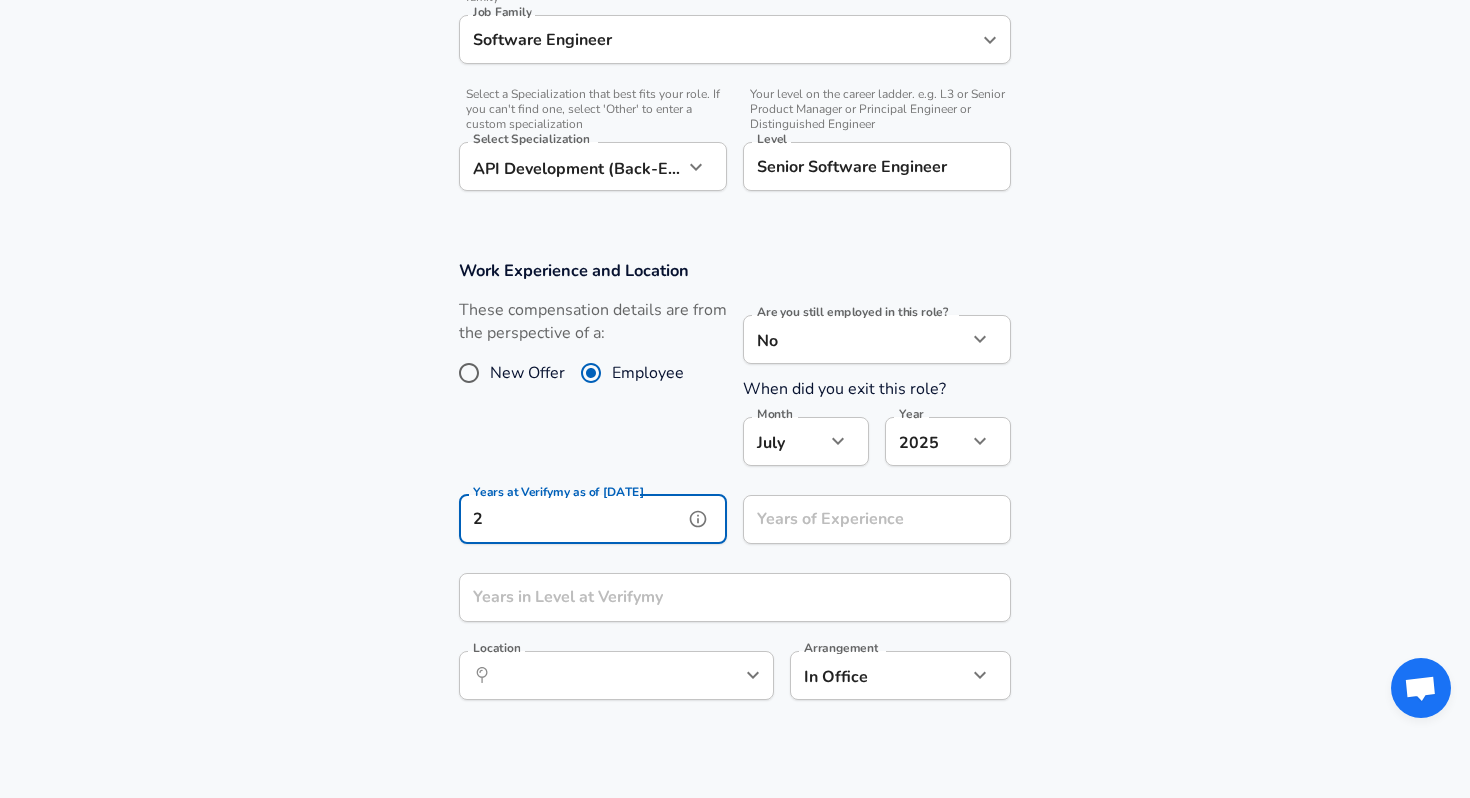 type on "2" 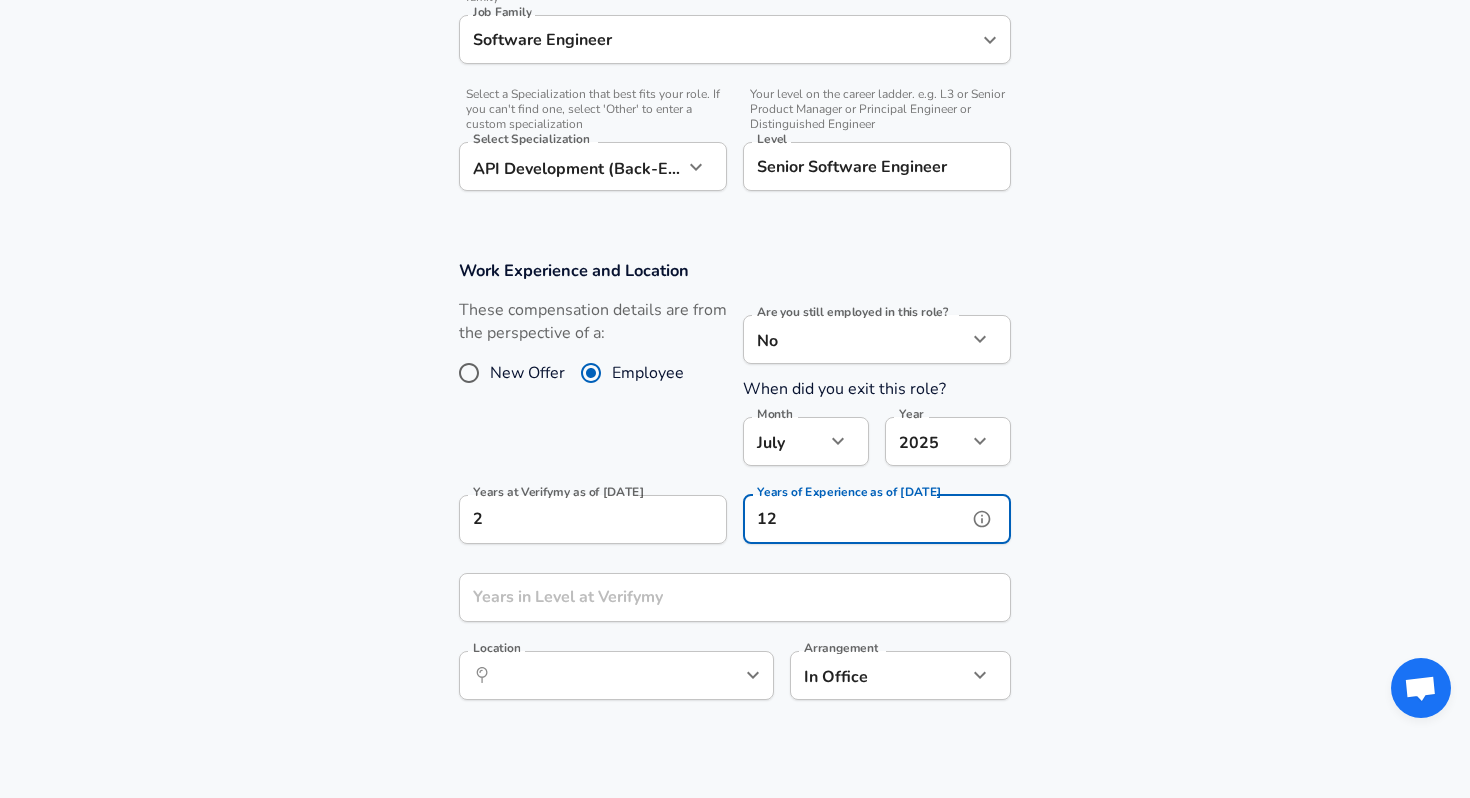 type on "12" 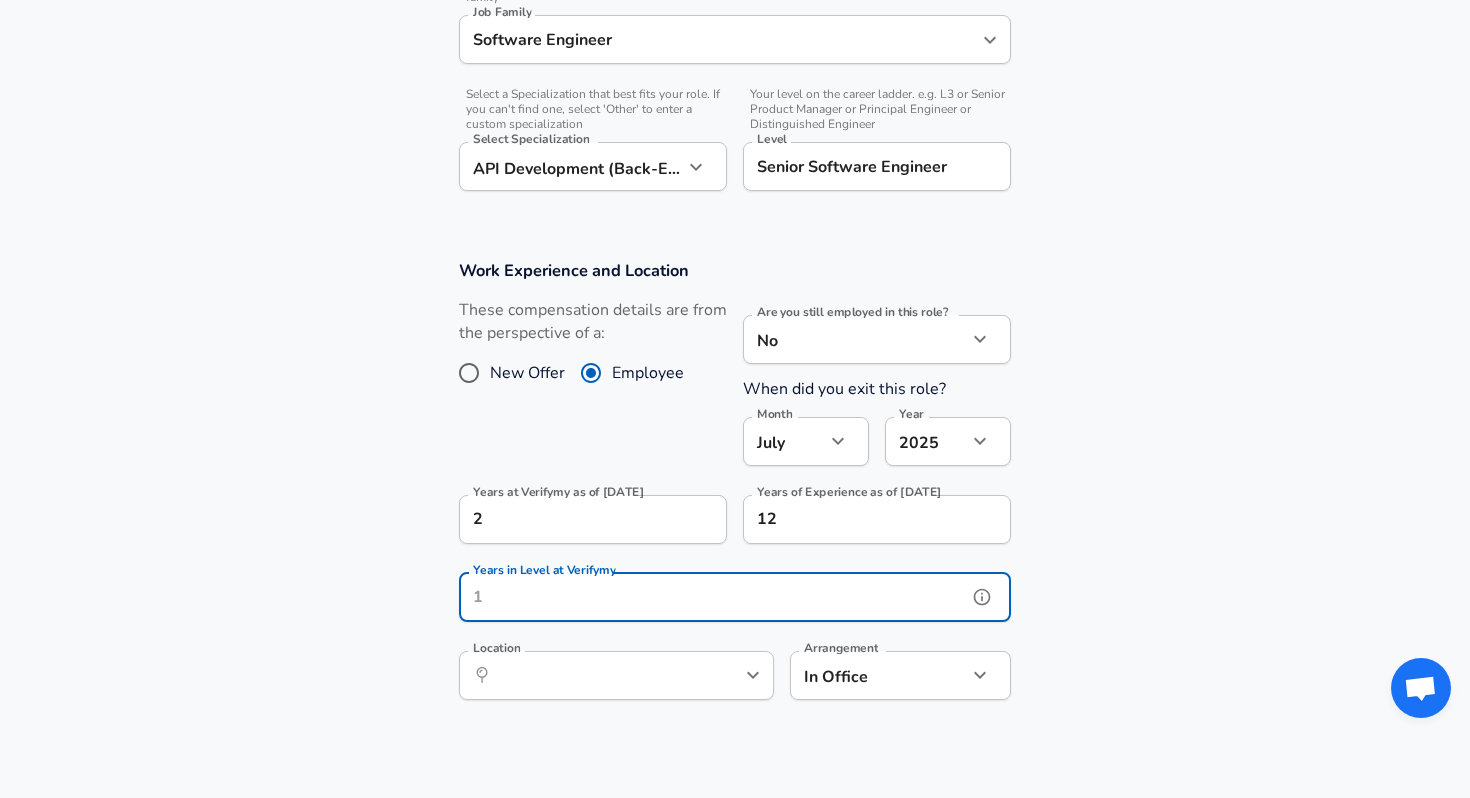 click on "Years in Level at Verifymy" at bounding box center [713, 597] 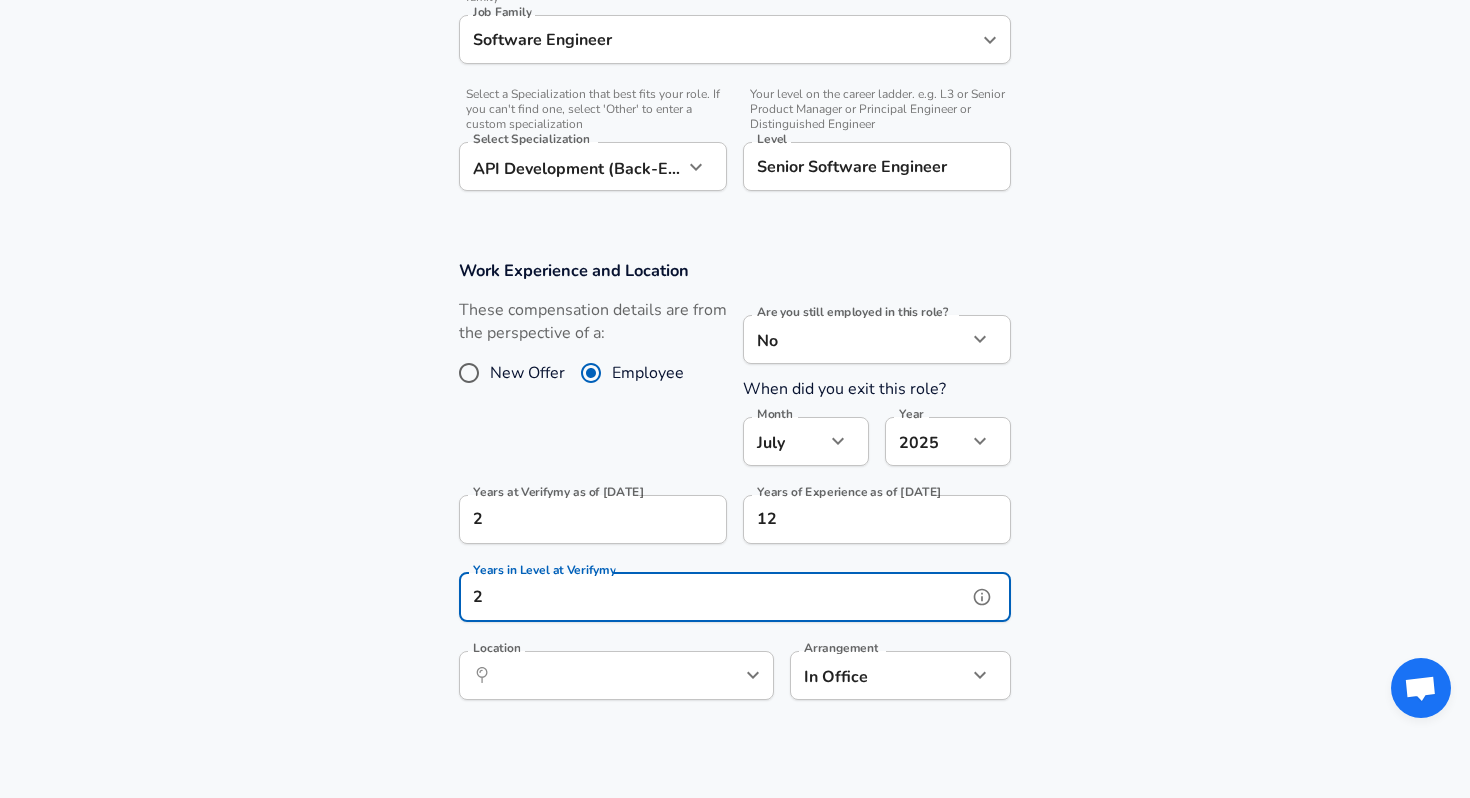 type on "2" 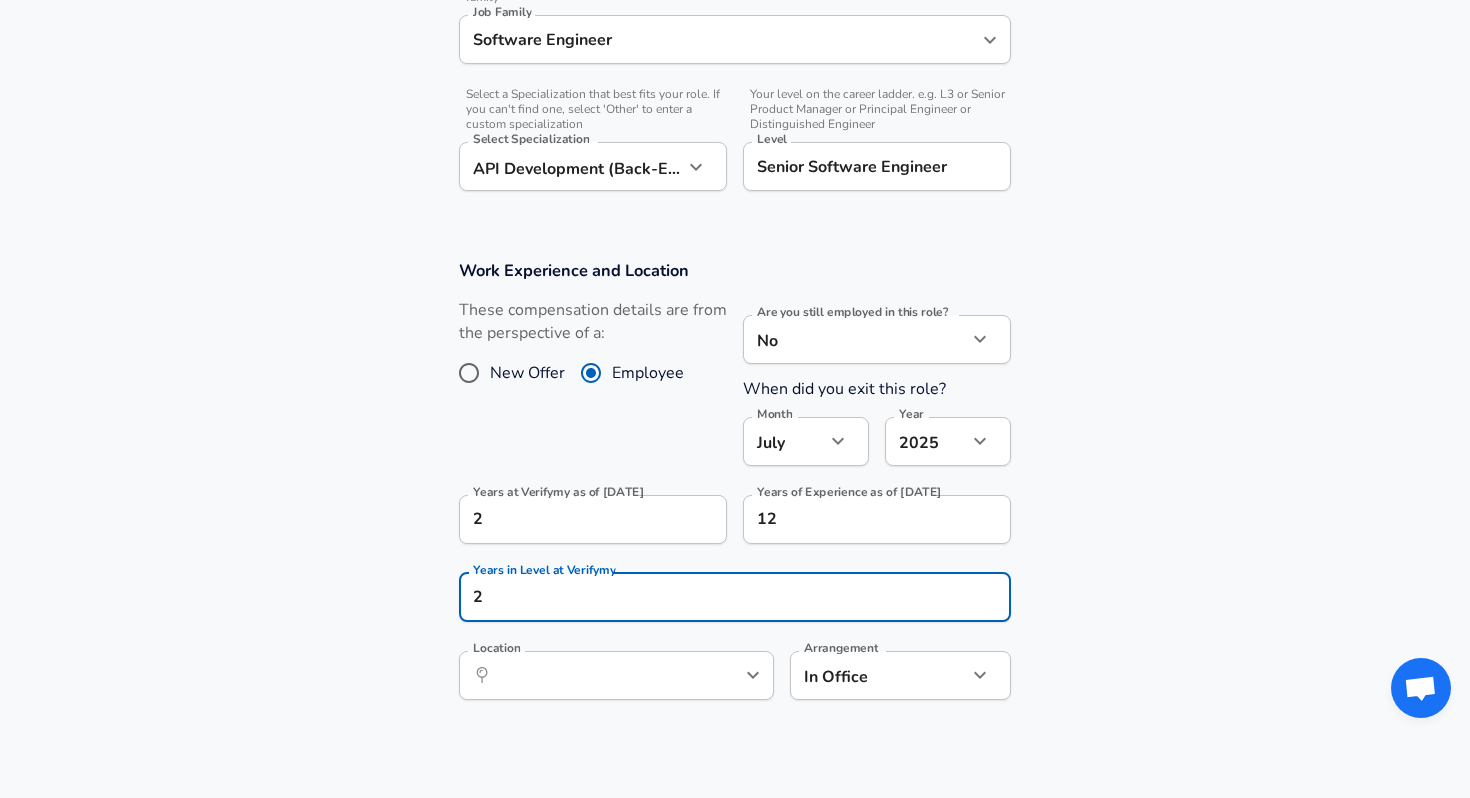 click on "Work Experience and Location These compensation details are from the perspective of a: New Offer Employee Are you still employed in this role? No no Are you still employed in this role? When did you exit this role? Month [DATE] Month Year [DATE] 2025 Year Years at Verifymy as of [DATE] 2 Years at Verifymy as of [DATE] Years of Experience as of [DATE] 12 Years of Experience as of [DATE] Years in Level at Verifymy 2 Years in Level at Verifymy Location ​ Location Arrangement In Office office Arrangement" at bounding box center [735, 490] 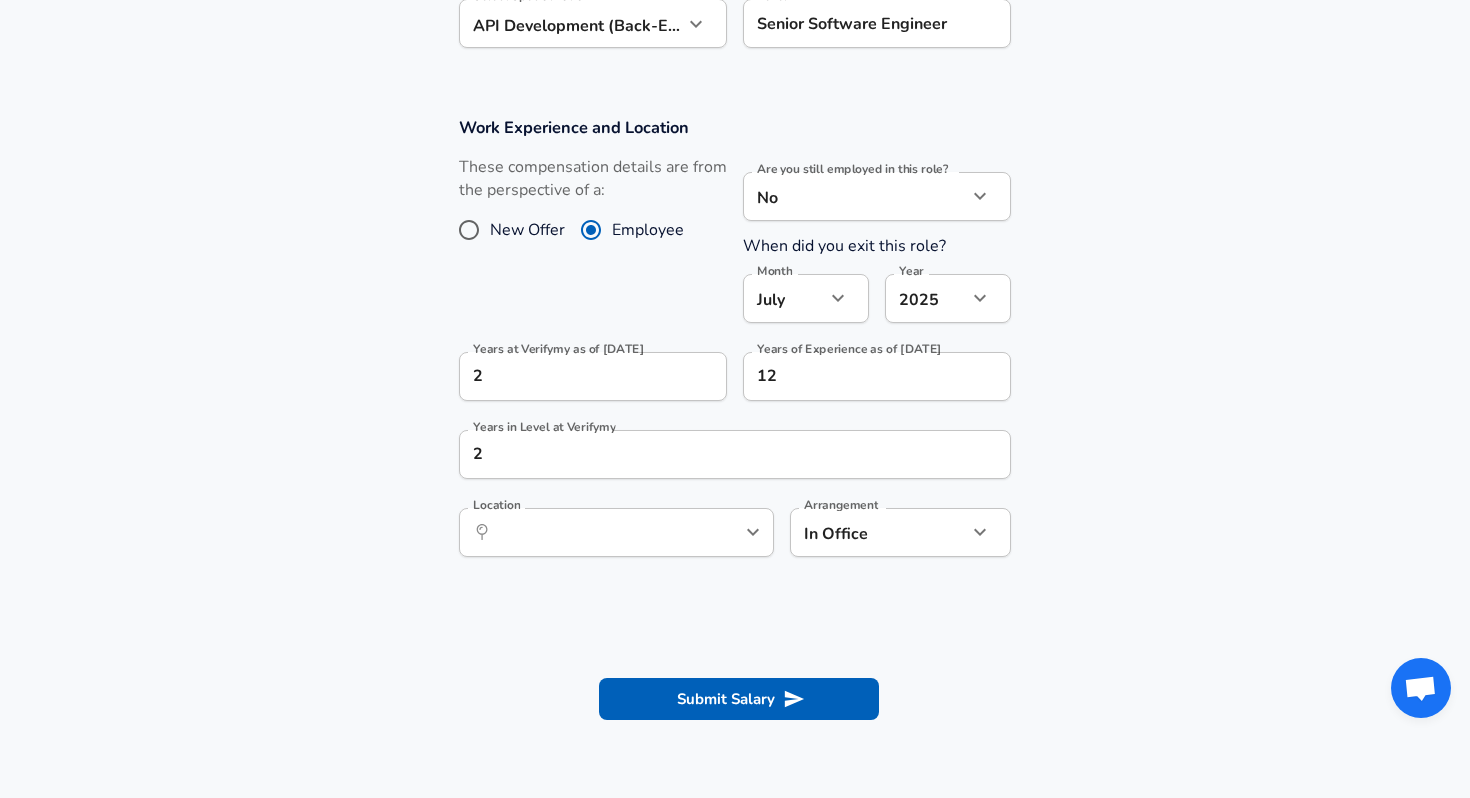 scroll, scrollTop: 796, scrollLeft: 0, axis: vertical 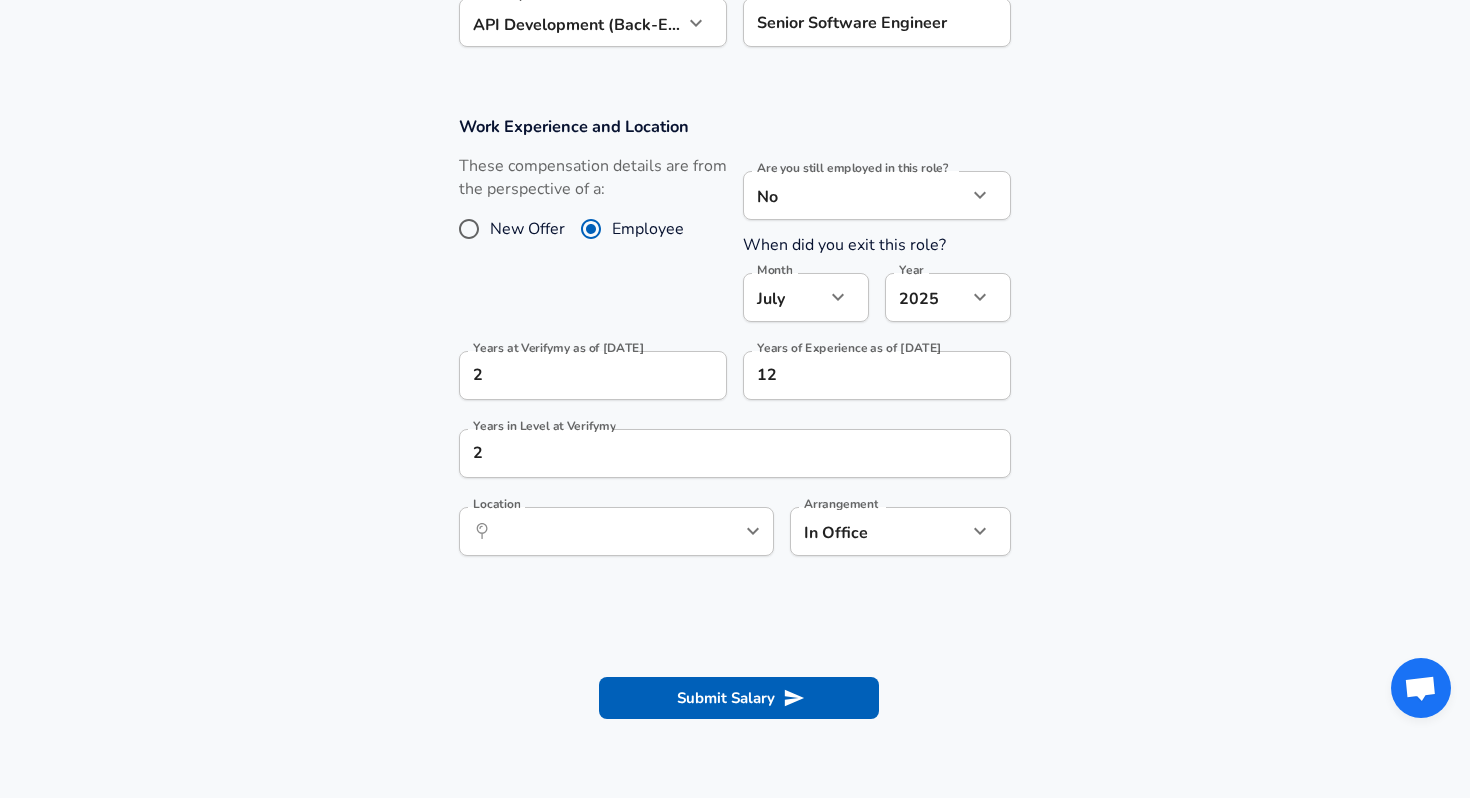 click on "​ Location" at bounding box center (616, 531) 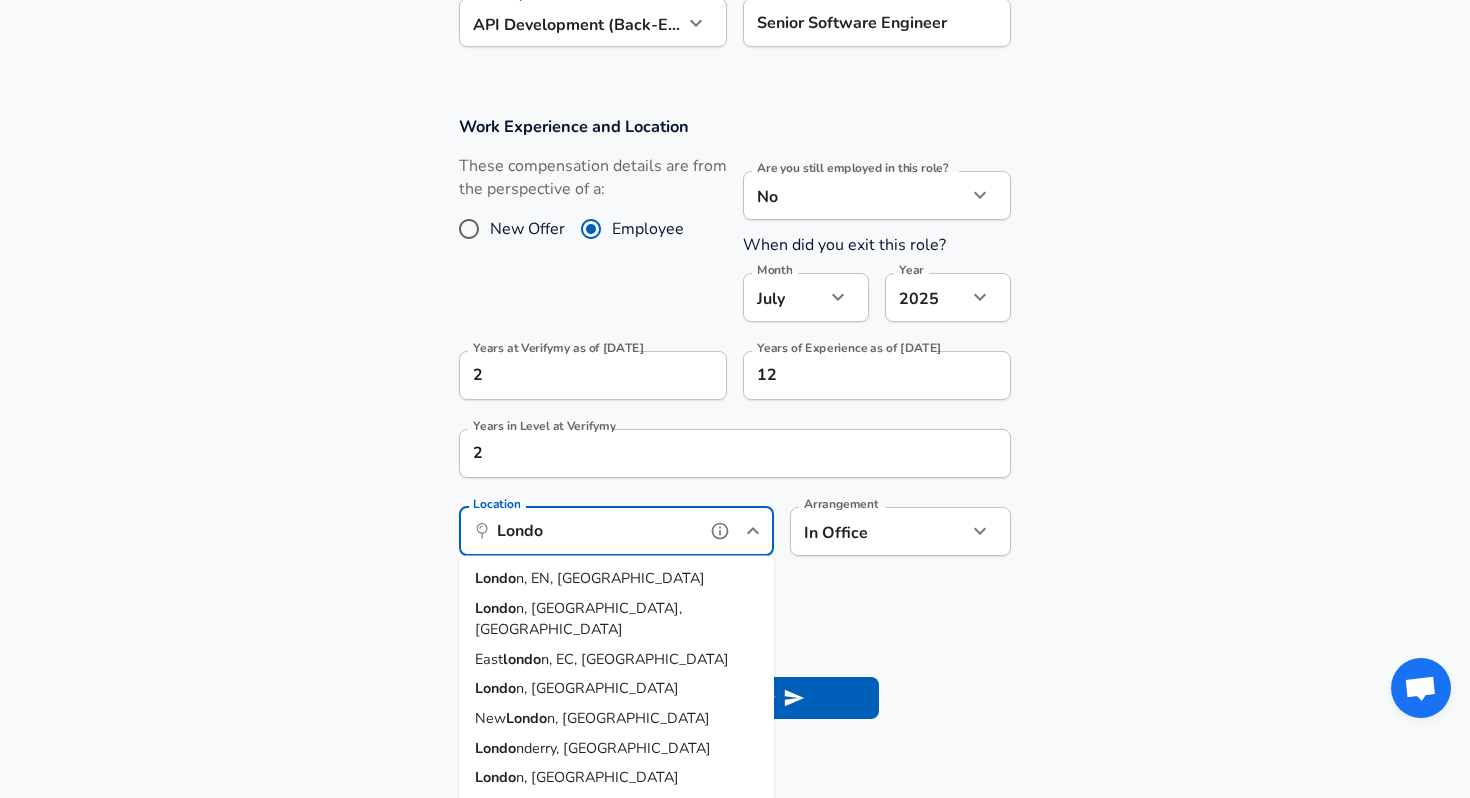 click on "n, EN, [GEOGRAPHIC_DATA]" at bounding box center (610, 578) 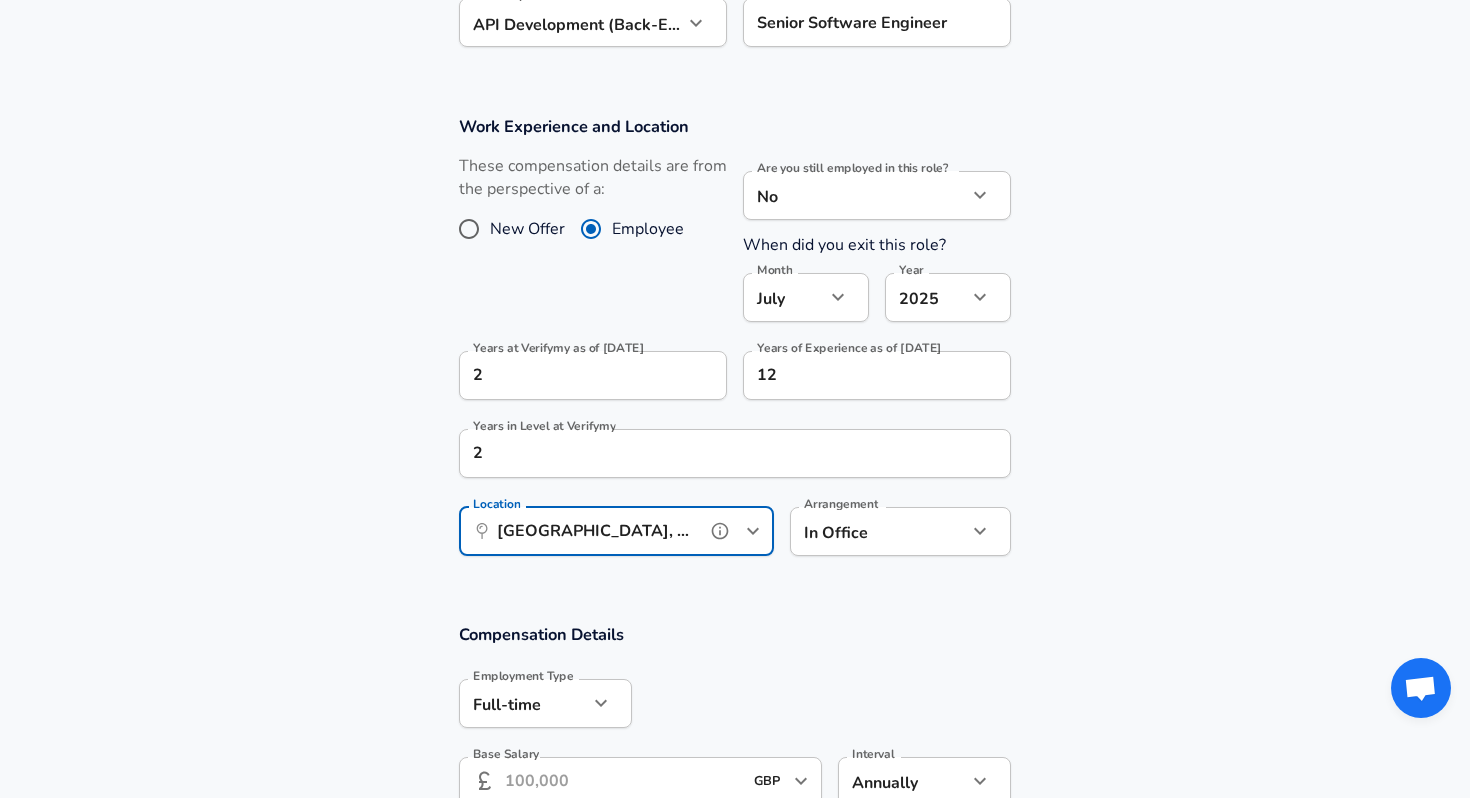 type on "[GEOGRAPHIC_DATA], EN, [GEOGRAPHIC_DATA]" 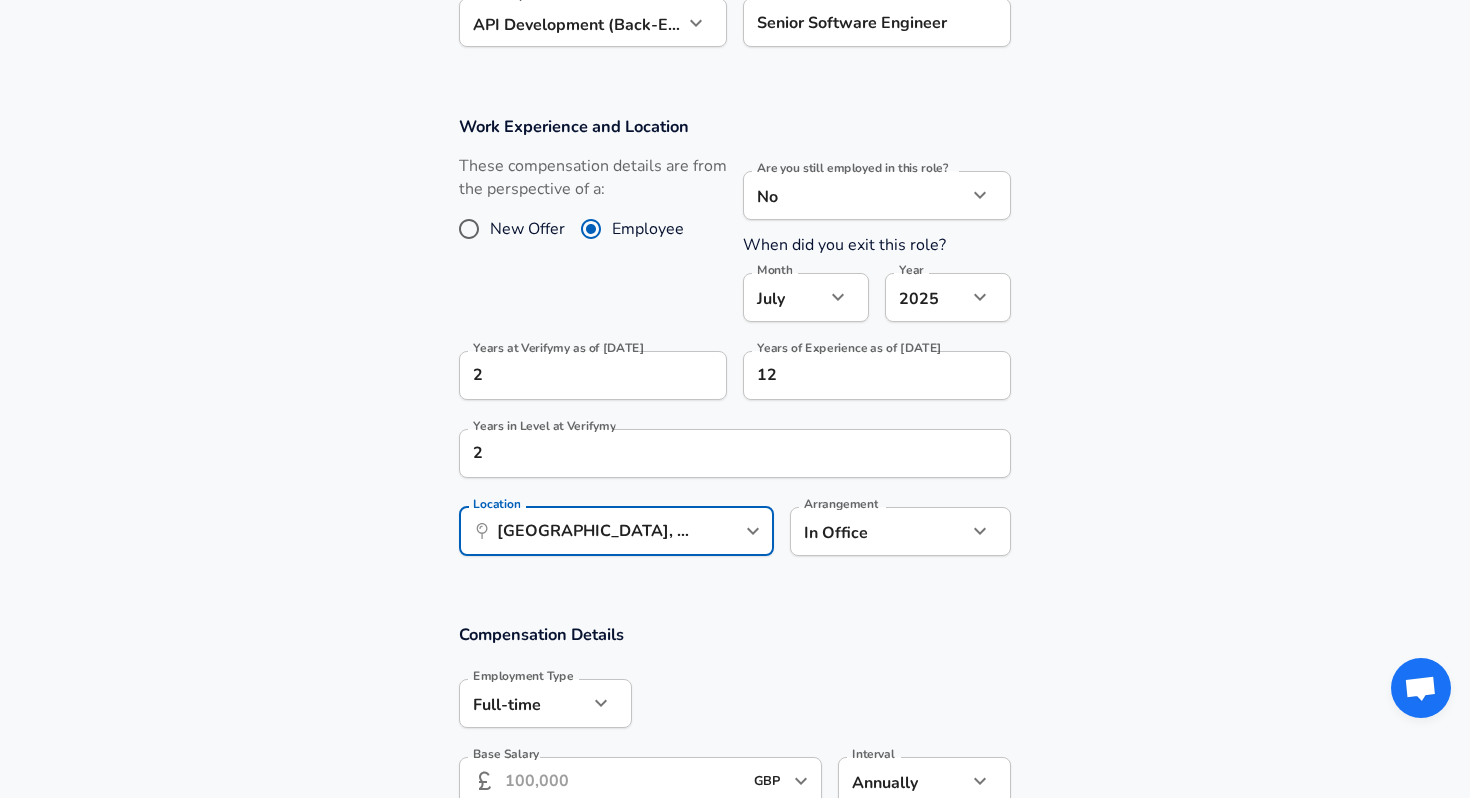 click on "Restart Add Your Salary Upload your offer letter   to verify your submission Enhance Privacy and Anonymity No Automatically hides specific fields until there are enough submissions to safely display the full details.   More Details Based on your submission and the data points that we have already collected, we will automatically hide and anonymize specific fields if there aren't enough data points to remain sufficiently anonymous. Company & Title Information   Enter the company you received your offer from Company Verifymy Company   Select the title that closest resembles your official title. This should be similar to the title that was present on your offer letter. Title Software Engineer Title   Select a job family that best fits your role. If you can't find one, select 'Other' to enter a custom job family Job Family Software Engineer Job Family   Select a Specialization that best fits your role. If you can't find one, select 'Other' to enter a custom specialization Select Specialization   Level Level No no" at bounding box center (735, -397) 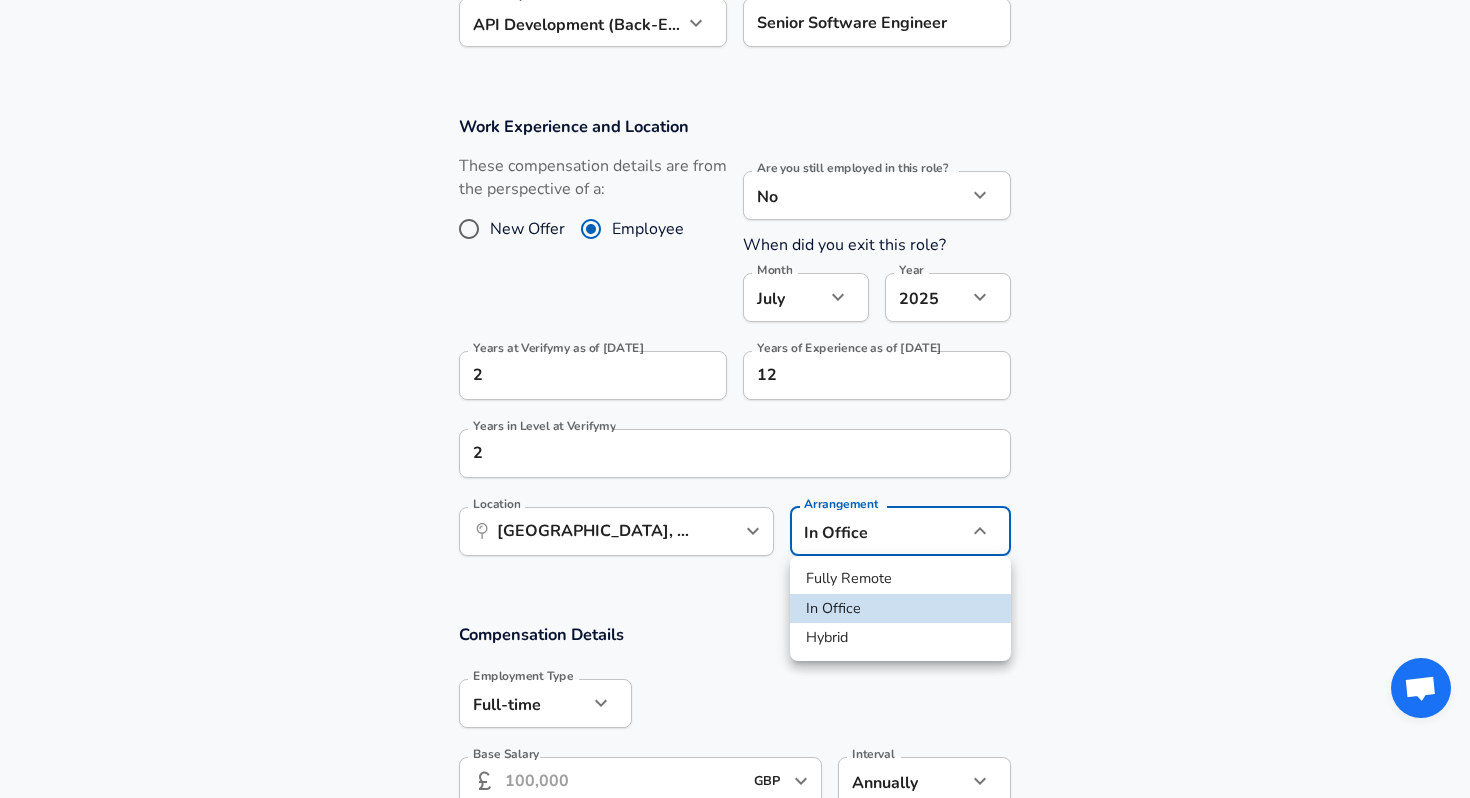 click on "Fully Remote" at bounding box center [900, 579] 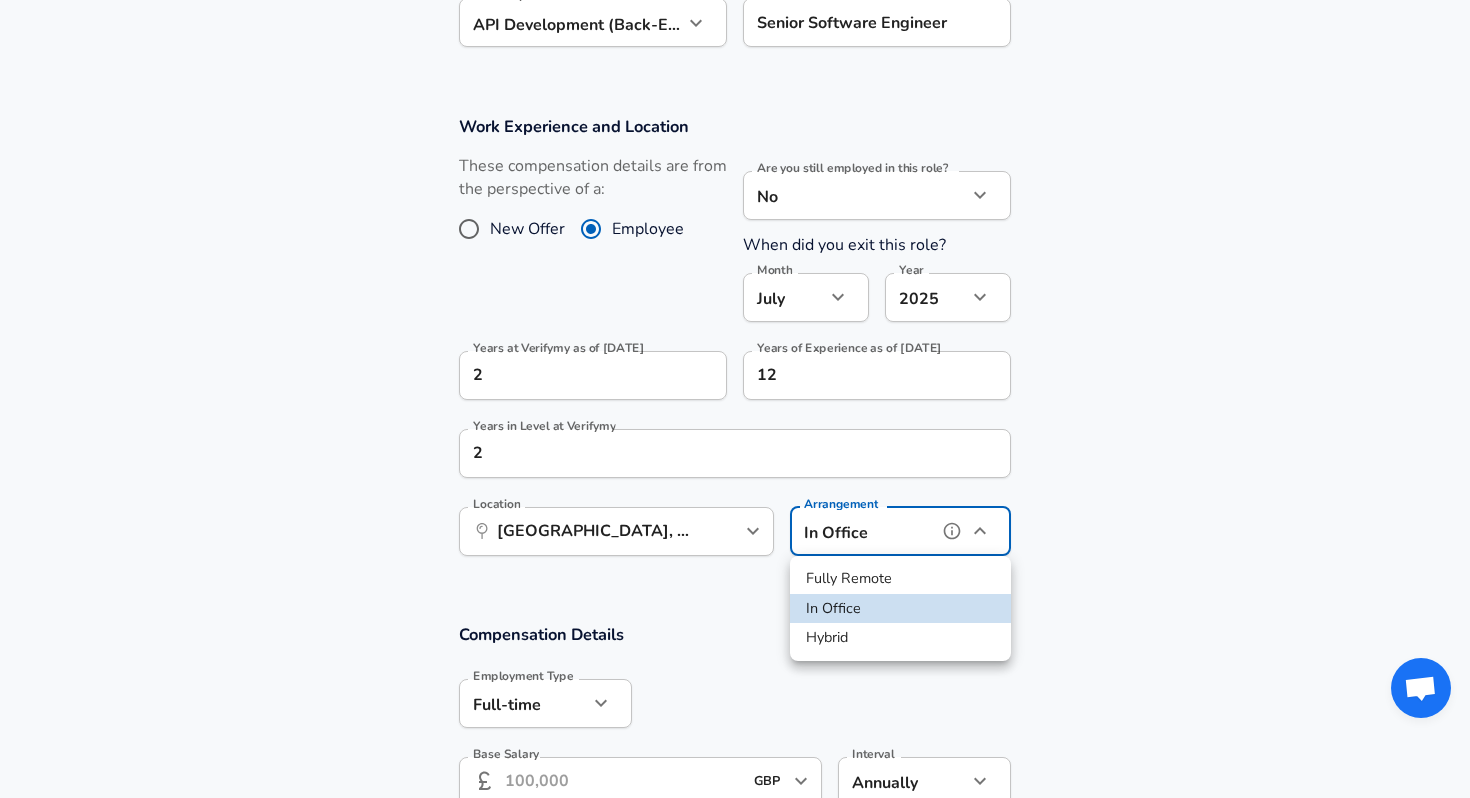 type on "remote" 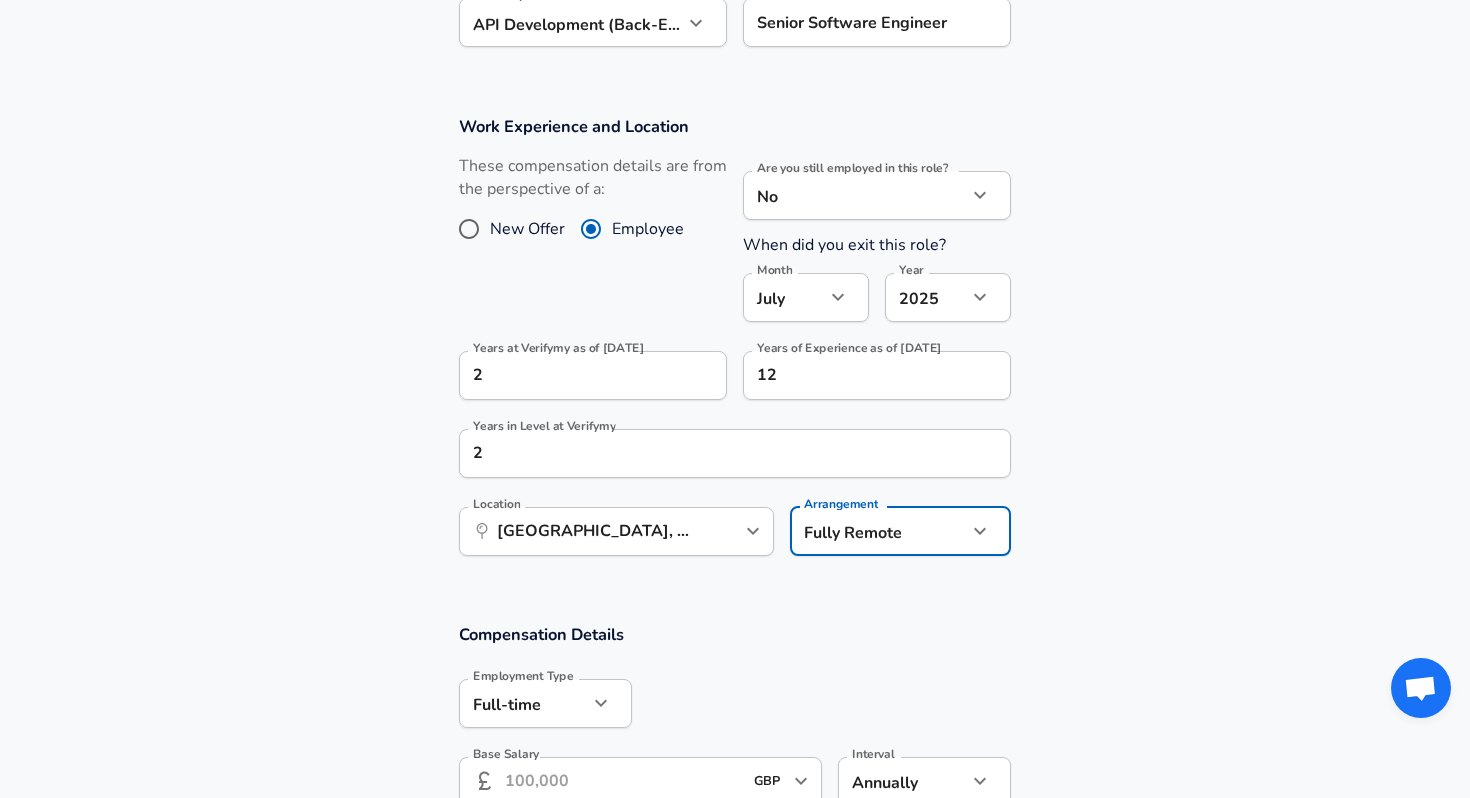 click on "Work Experience and Location These compensation details are from the perspective of a: New Offer Employee Are you still employed in this role? No no Are you still employed in this role? When did you exit this role? Month [DATE] Month Year [DATE] 2025 Year Years at Verifymy as of [DATE] 2 Years at Verifymy as of [DATE] Years of Experience as of [DATE] 12 Years of Experience as of [DATE] Years in Level at Verifymy 2 Years in Level at Verifymy Location ​ [GEOGRAPHIC_DATA], EN, [GEOGRAPHIC_DATA] Location Arrangement Fully Remote remote Arrangement" at bounding box center (735, 346) 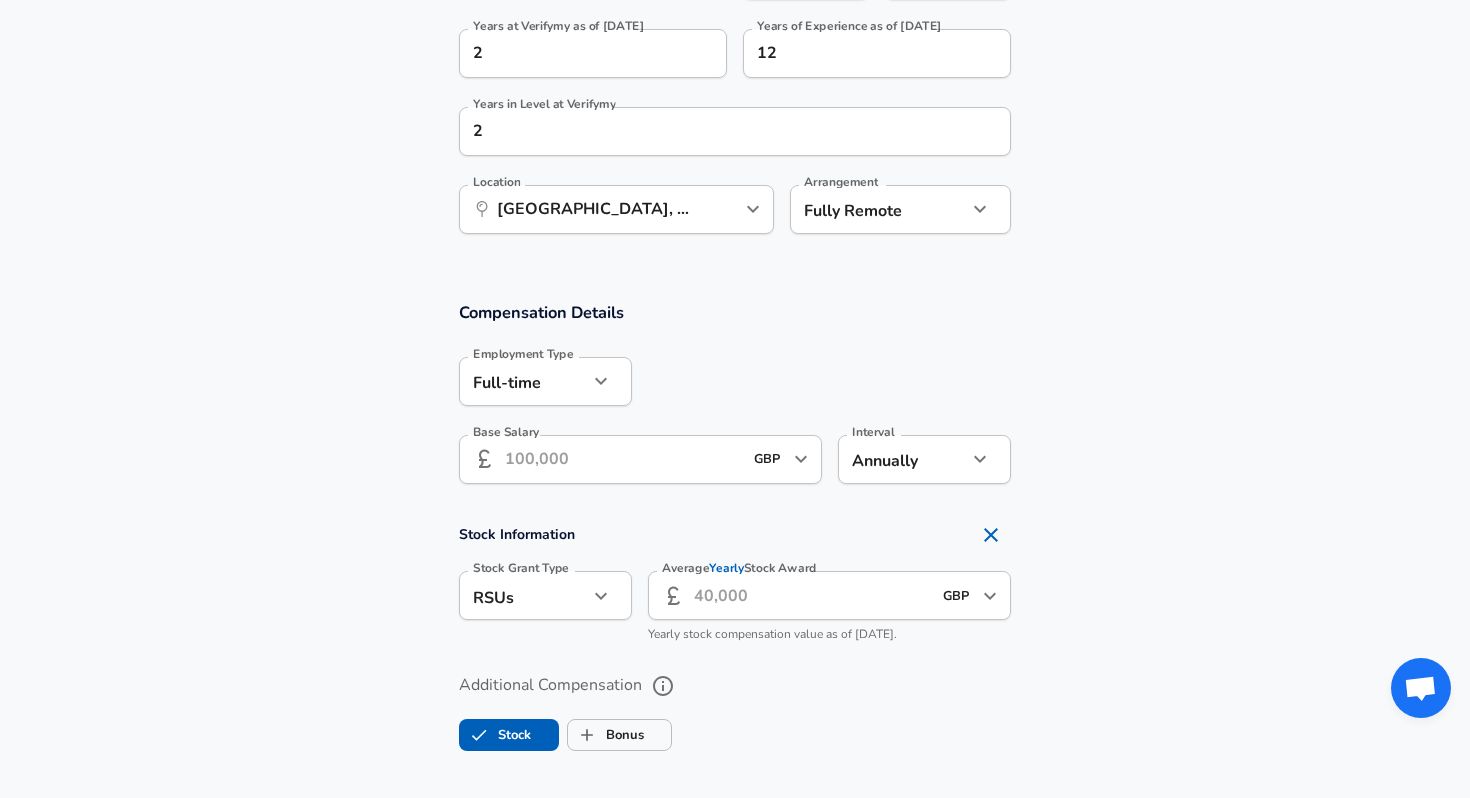 scroll, scrollTop: 1173, scrollLeft: 0, axis: vertical 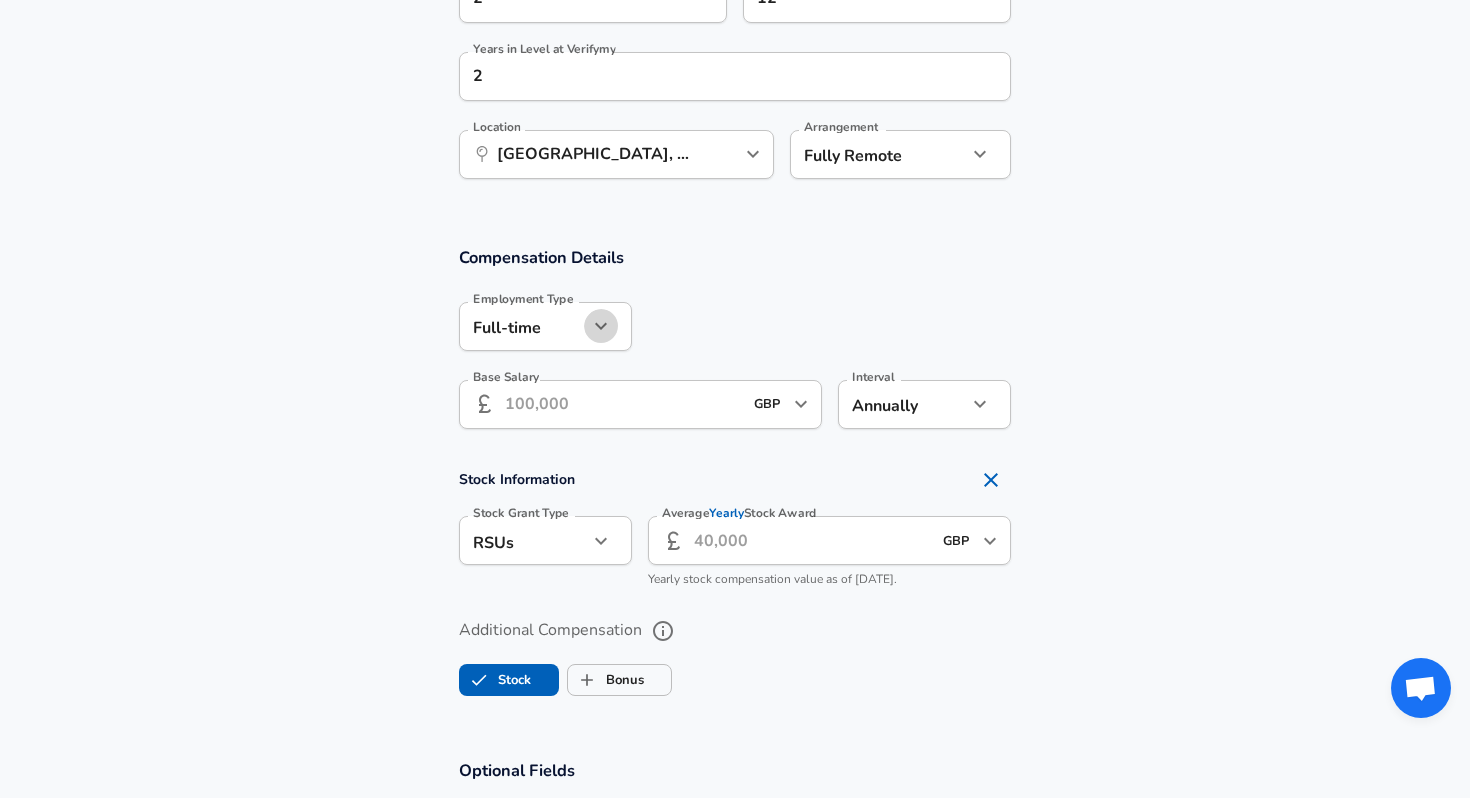click 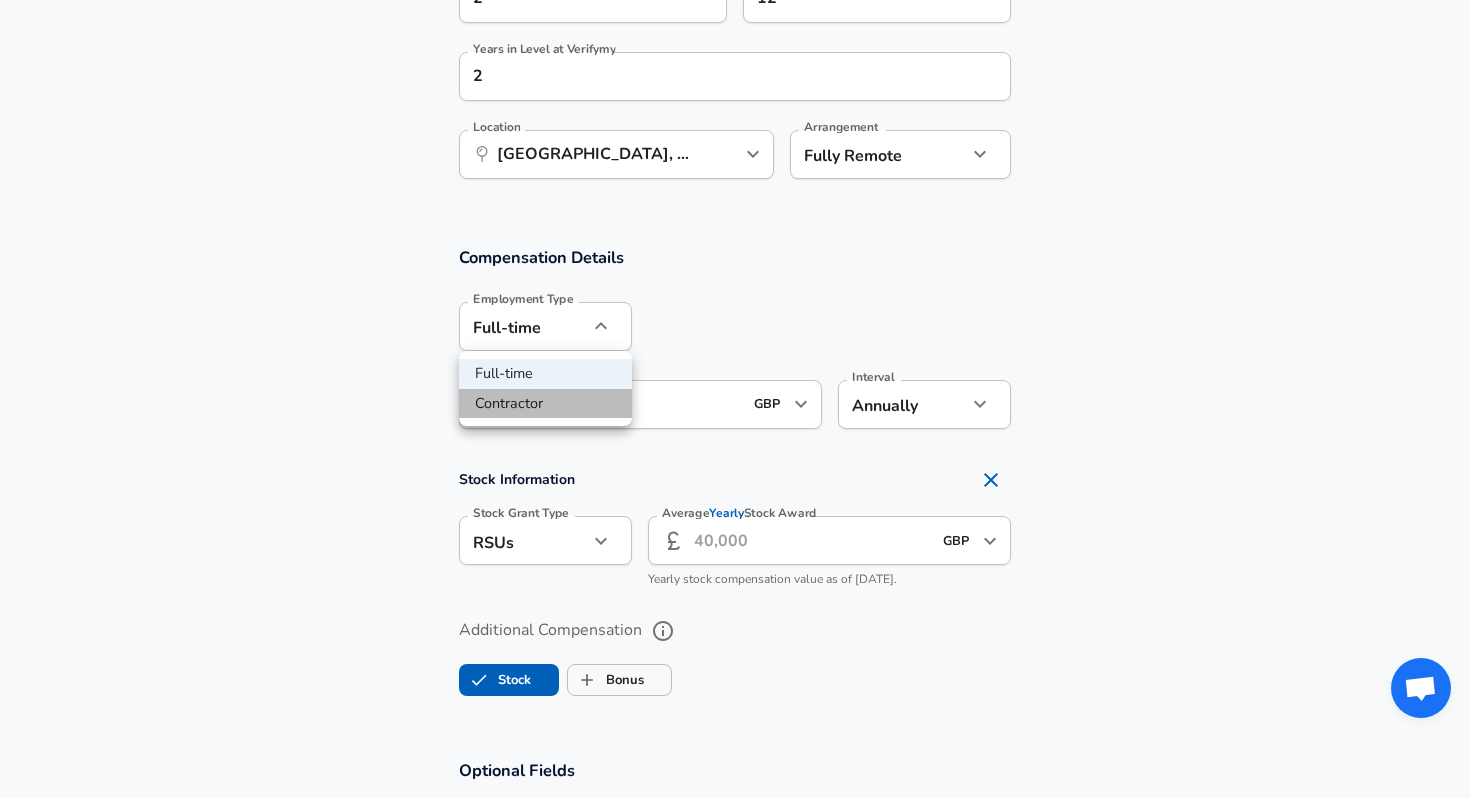 click on "Contractor" at bounding box center (545, 404) 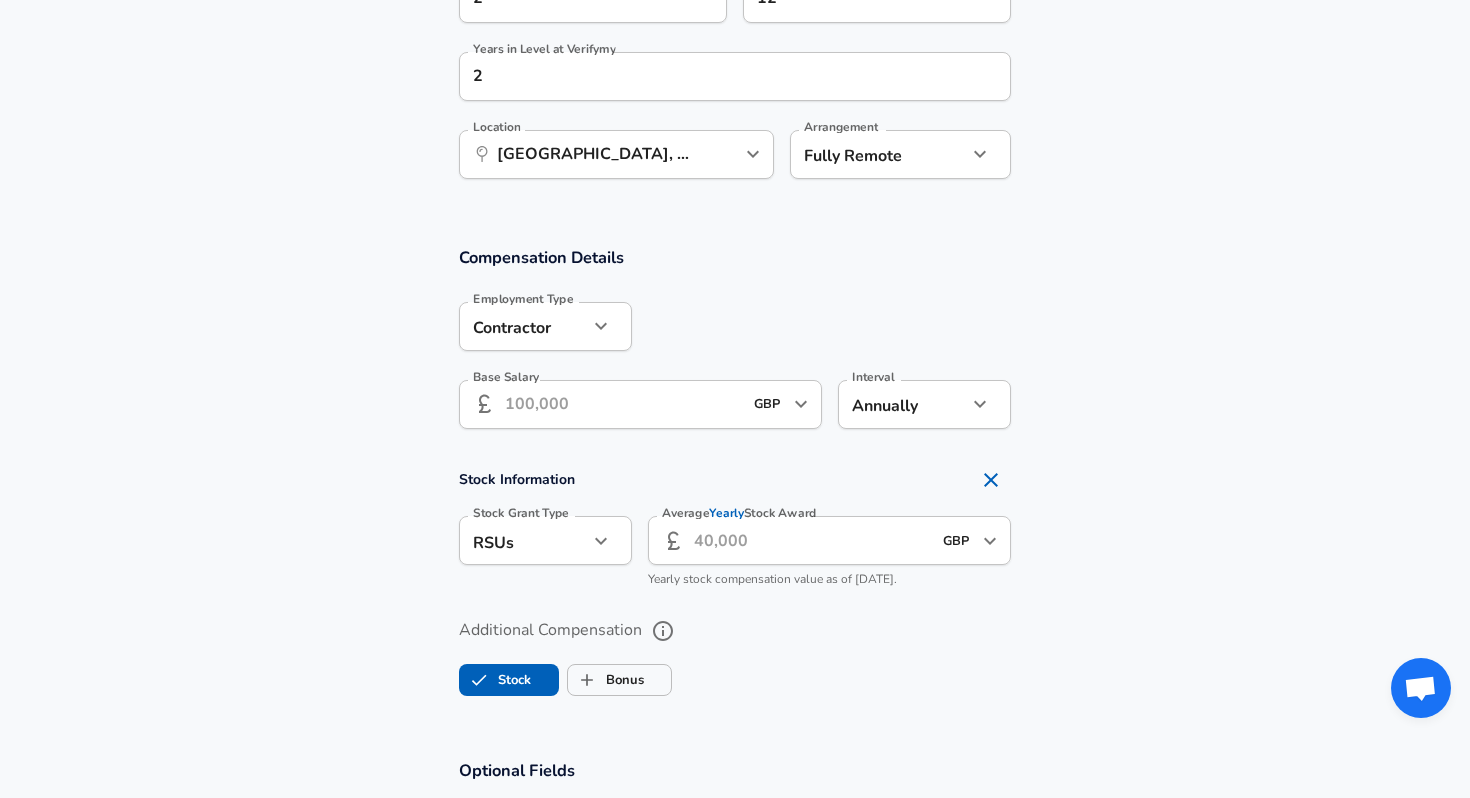 click on "Base Salary" at bounding box center [623, 404] 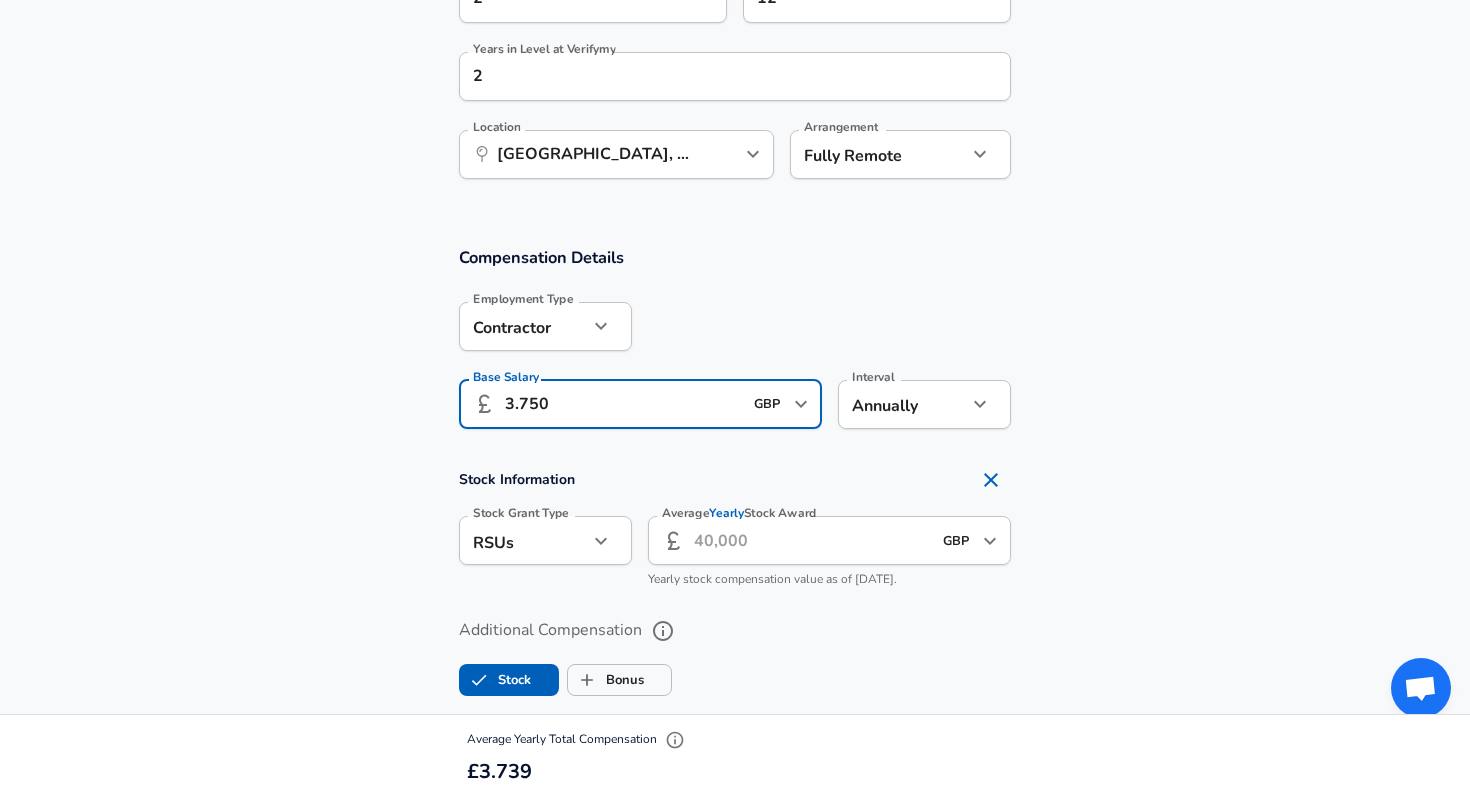 type on "3.750" 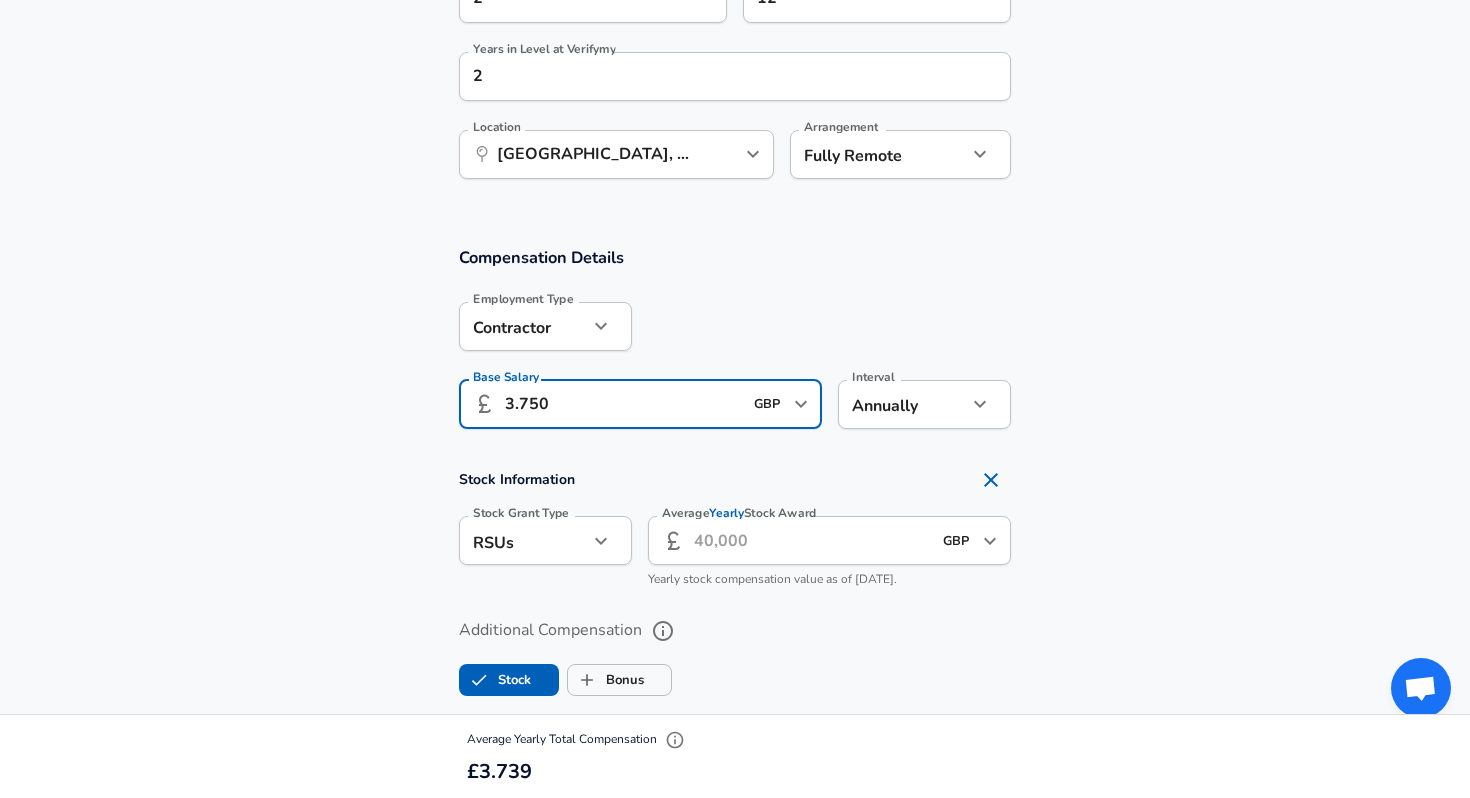 click on "Restart Add Your Salary Upload your offer letter   to verify your submission Enhance Privacy and Anonymity No Automatically hides specific fields until there are enough submissions to safely display the full details.   More Details Based on your submission and the data points that we have already collected, we will automatically hide and anonymize specific fields if there aren't enough data points to remain sufficiently anonymous. Company & Title Information   Enter the company you received your offer from Company Verifymy Company   Select the title that closest resembles your official title. This should be similar to the title that was present on your offer letter. Title Software Engineer Title   Select a job family that best fits your role. If you can't find one, select 'Other' to enter a custom job family Job Family Software Engineer Job Family   Select a Specialization that best fits your role. If you can't find one, select 'Other' to enter a custom specialization Select Specialization   Level Level No no" at bounding box center (735, -774) 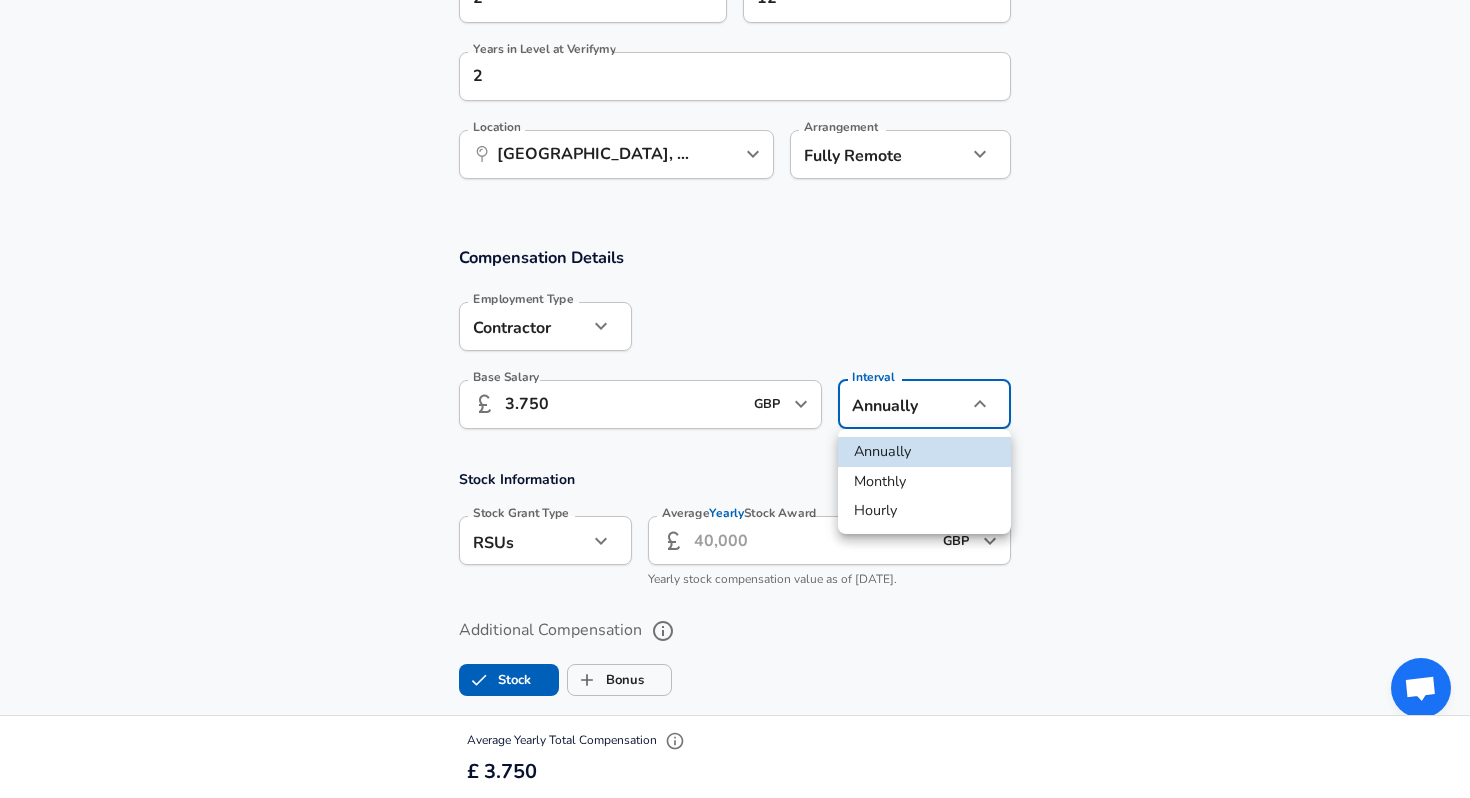 click on "Monthly" at bounding box center [924, 482] 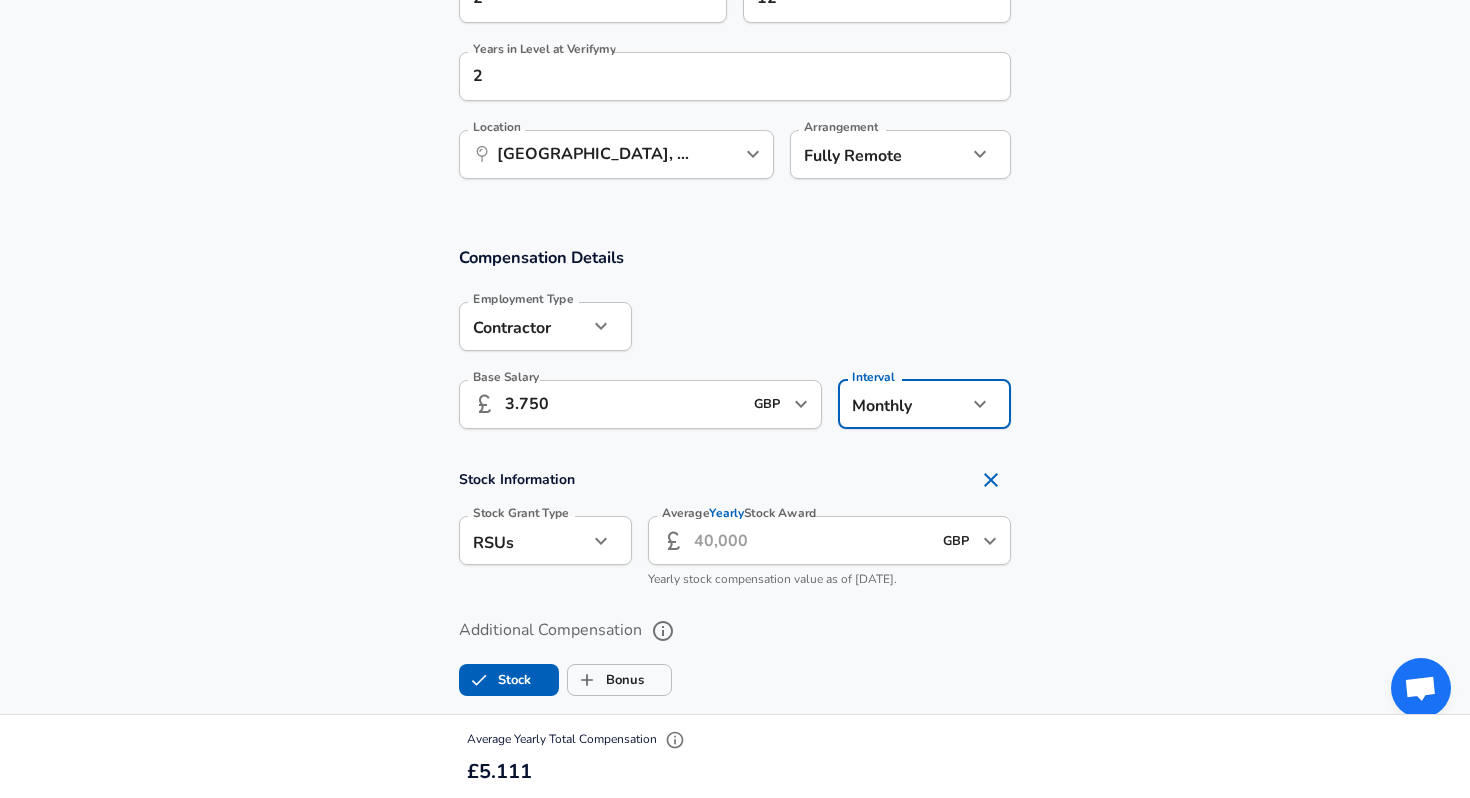 click on "Compensation Details Employment Type [DEMOGRAPHIC_DATA] [DEMOGRAPHIC_DATA] Employment Type Base Salary ​ 3.750 GBP ​ Base Salary Interval Monthly monthly Interval Stock Information  Stock Grant Type RSUs stock Stock Grant Type Average  Yearly  Stock Award ​ GBP ​ Average  Yearly  Stock Award   Yearly stock compensation value as of [DATE]. Additional Compensation   Stock Bonus" at bounding box center [735, 480] 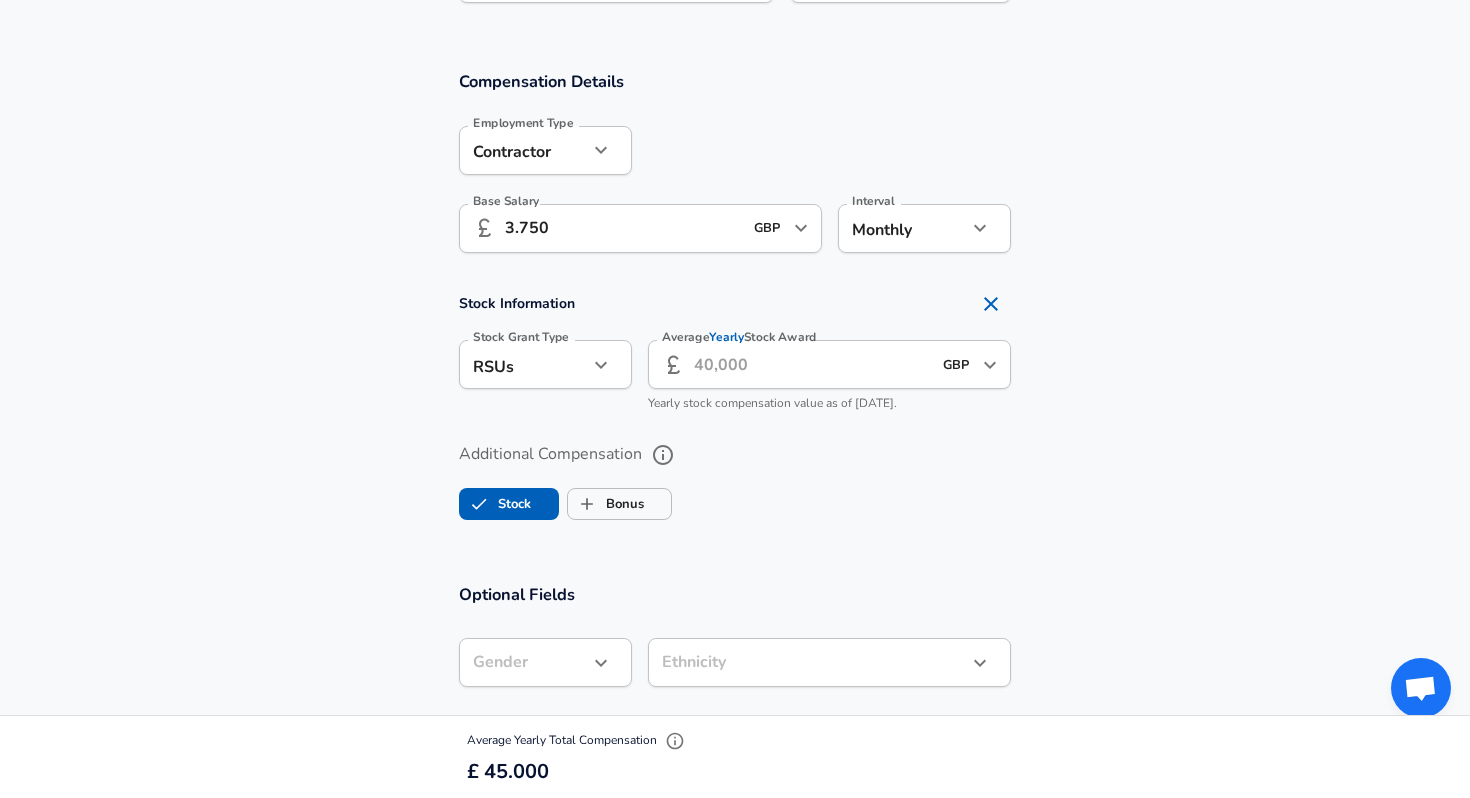 scroll, scrollTop: 1354, scrollLeft: 0, axis: vertical 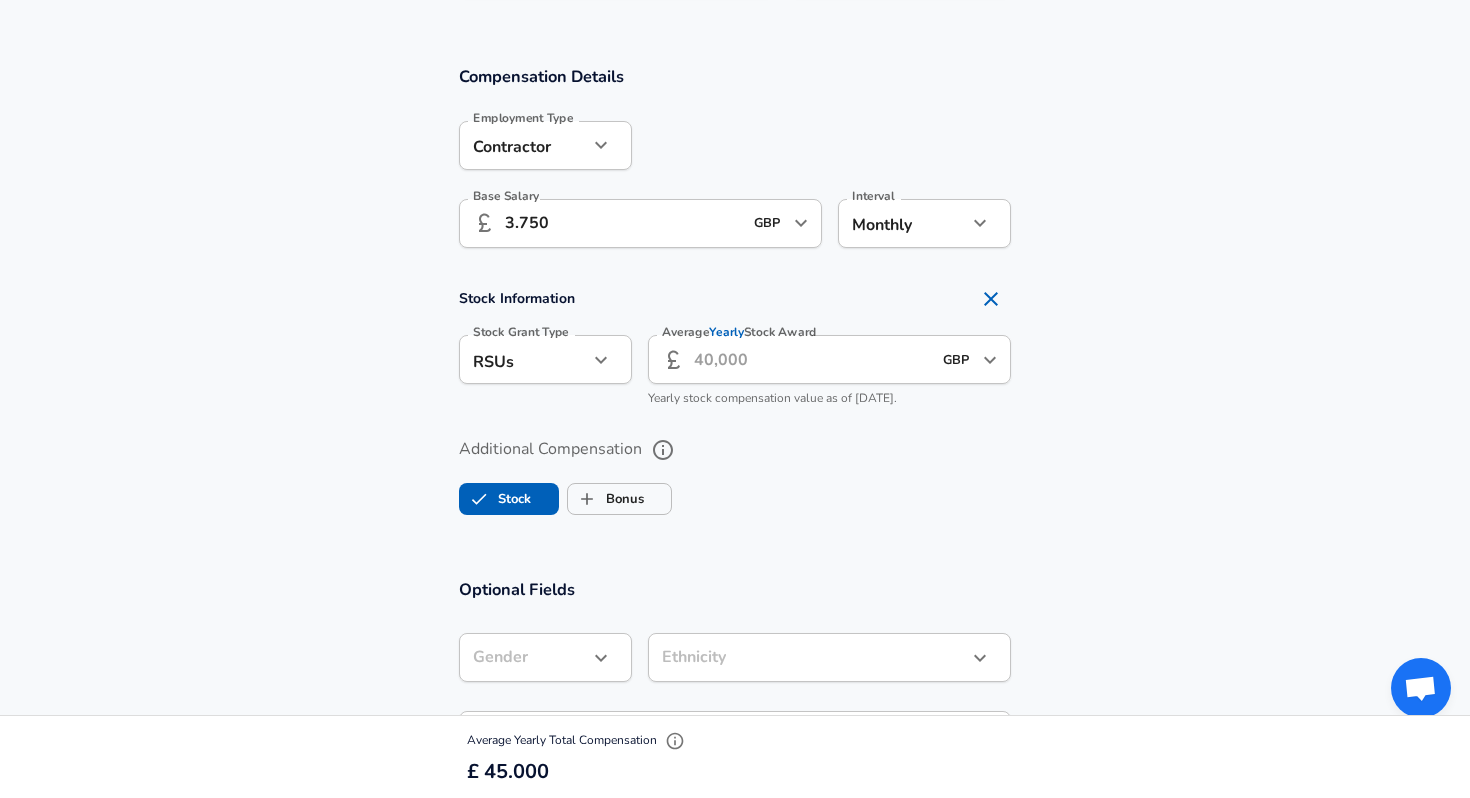 click 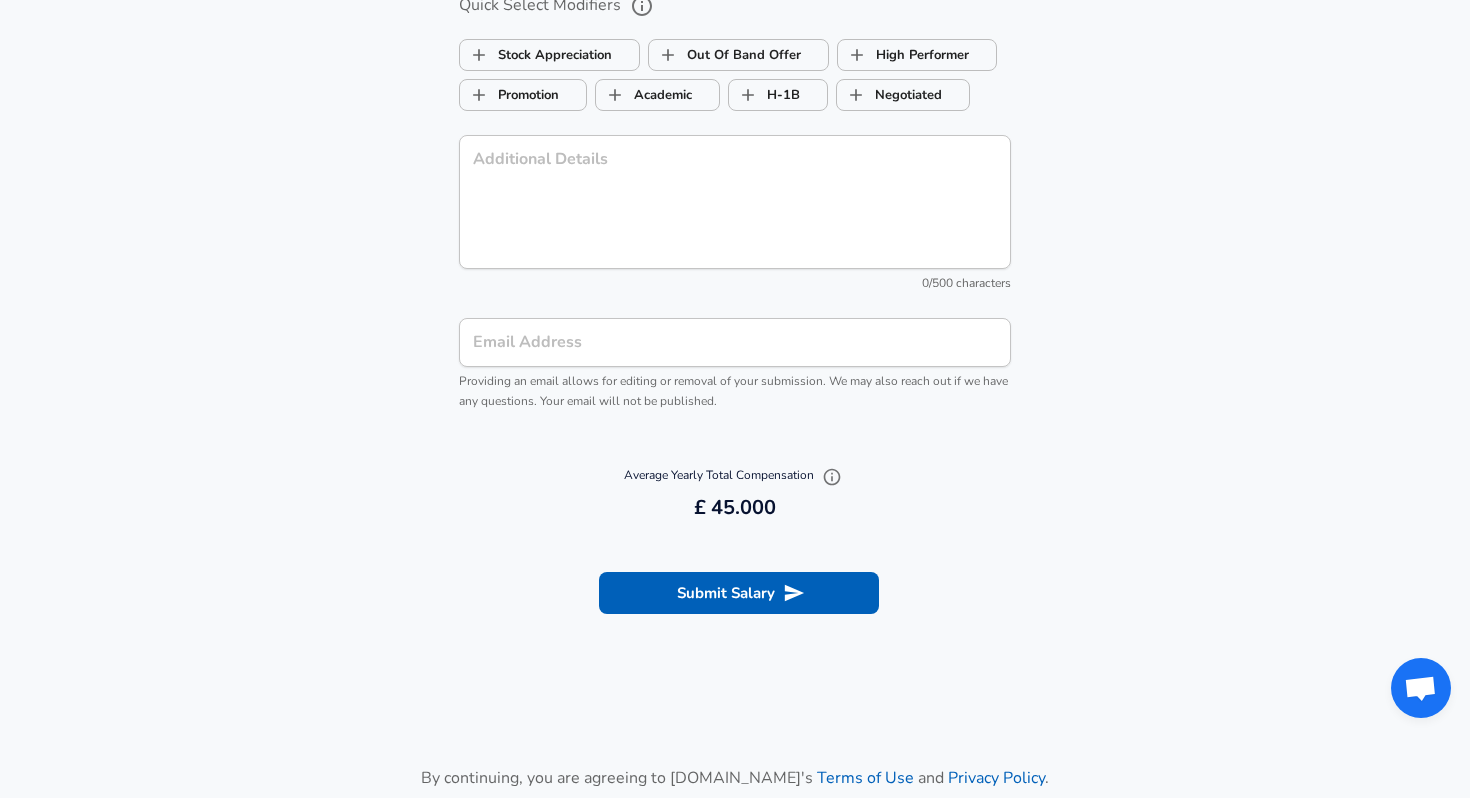 scroll, scrollTop: 2010, scrollLeft: 0, axis: vertical 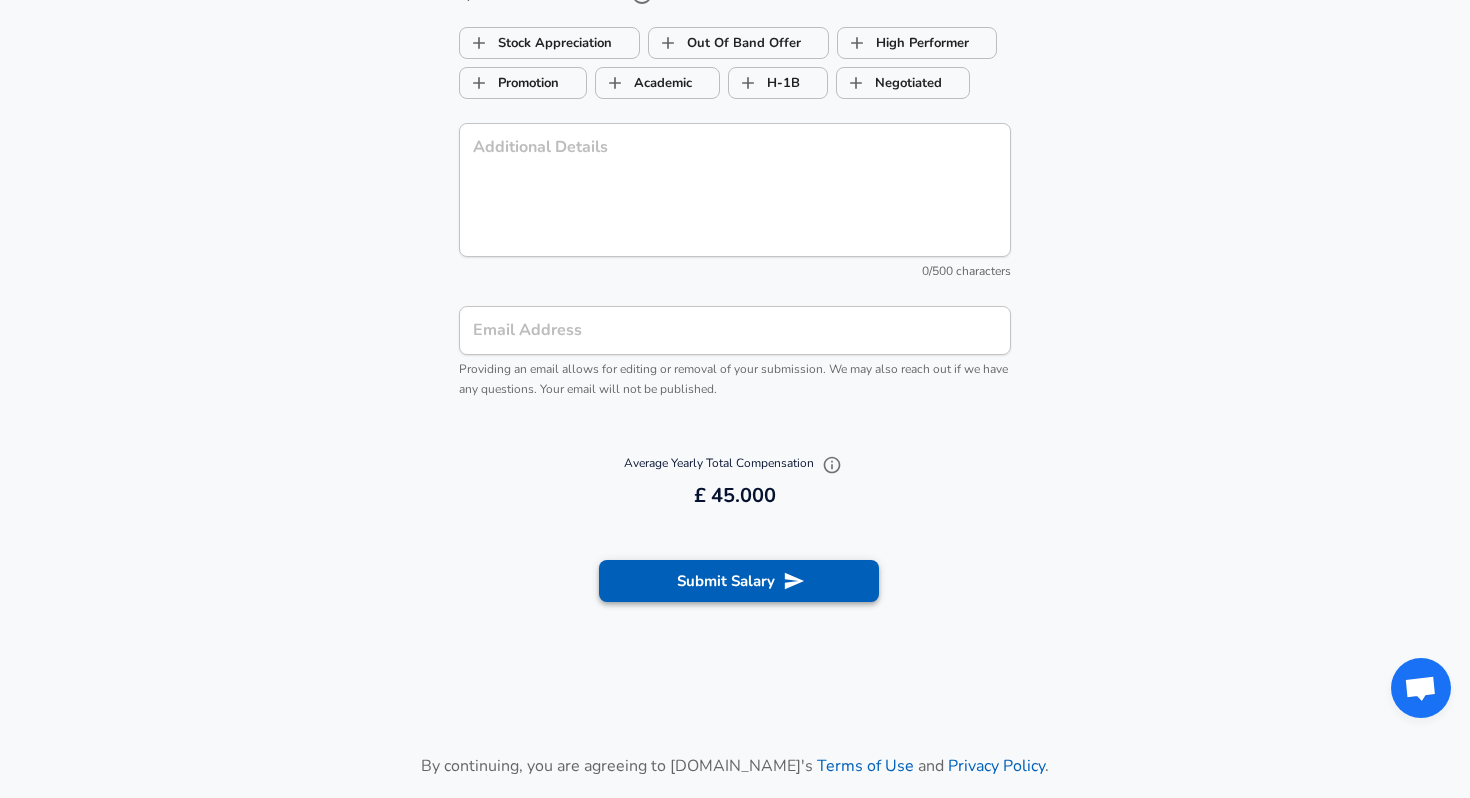 click on "Submit Salary" at bounding box center (739, 581) 